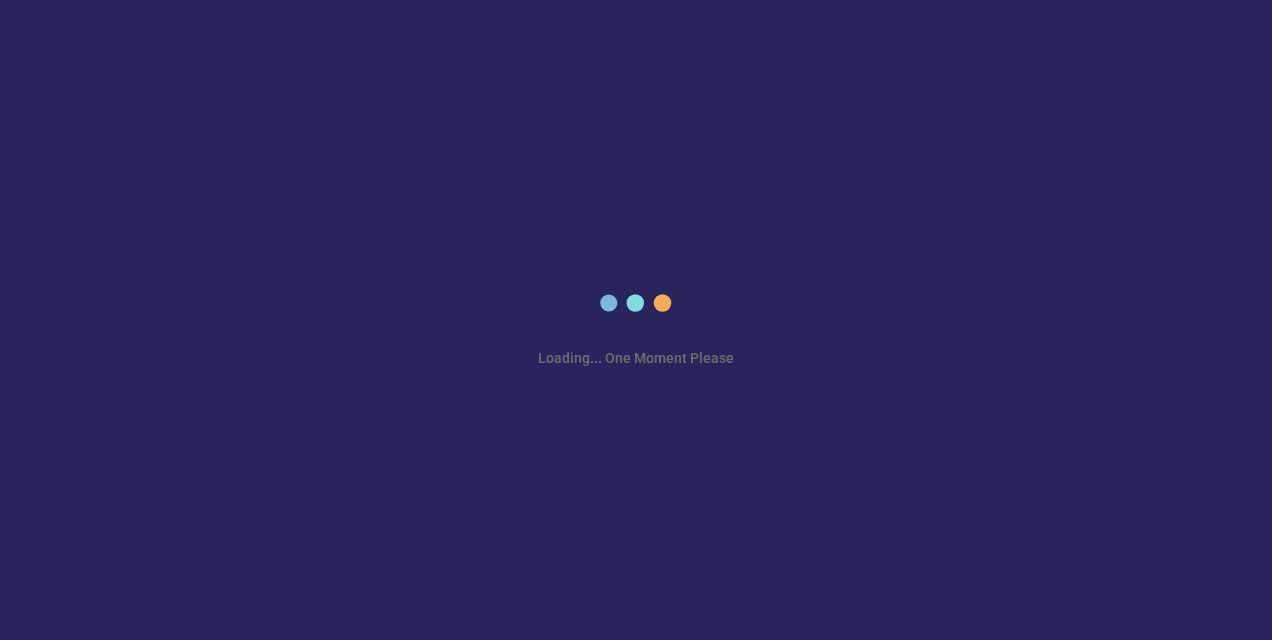 scroll, scrollTop: 0, scrollLeft: 0, axis: both 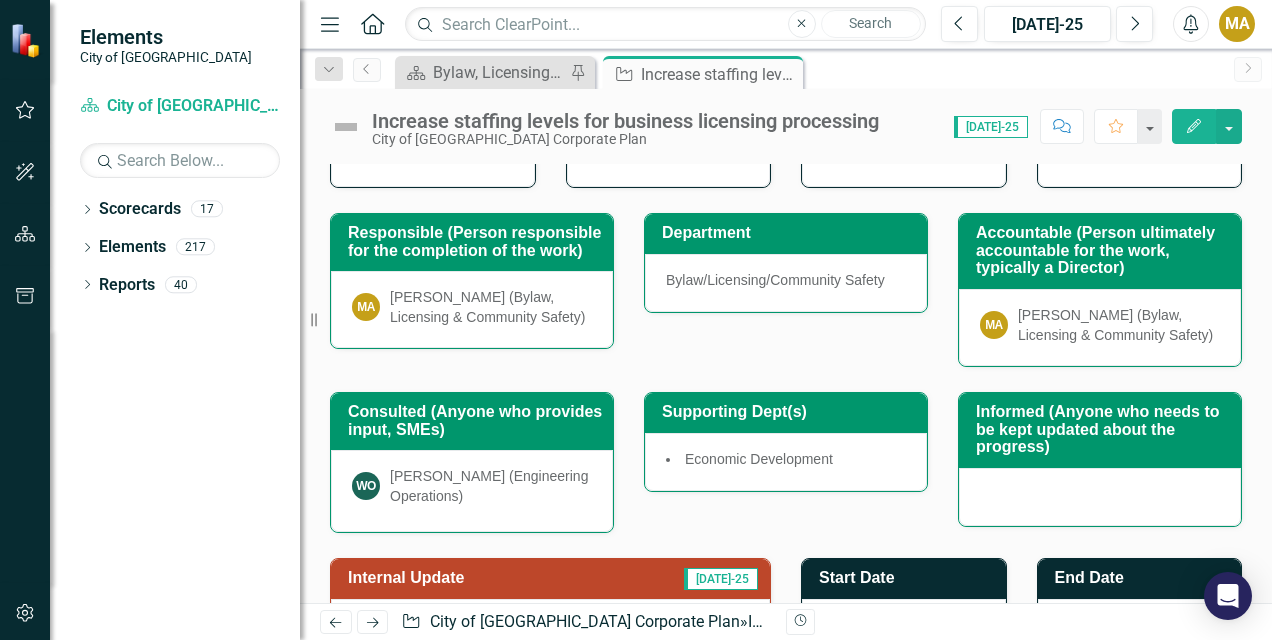 click at bounding box center [1100, 497] 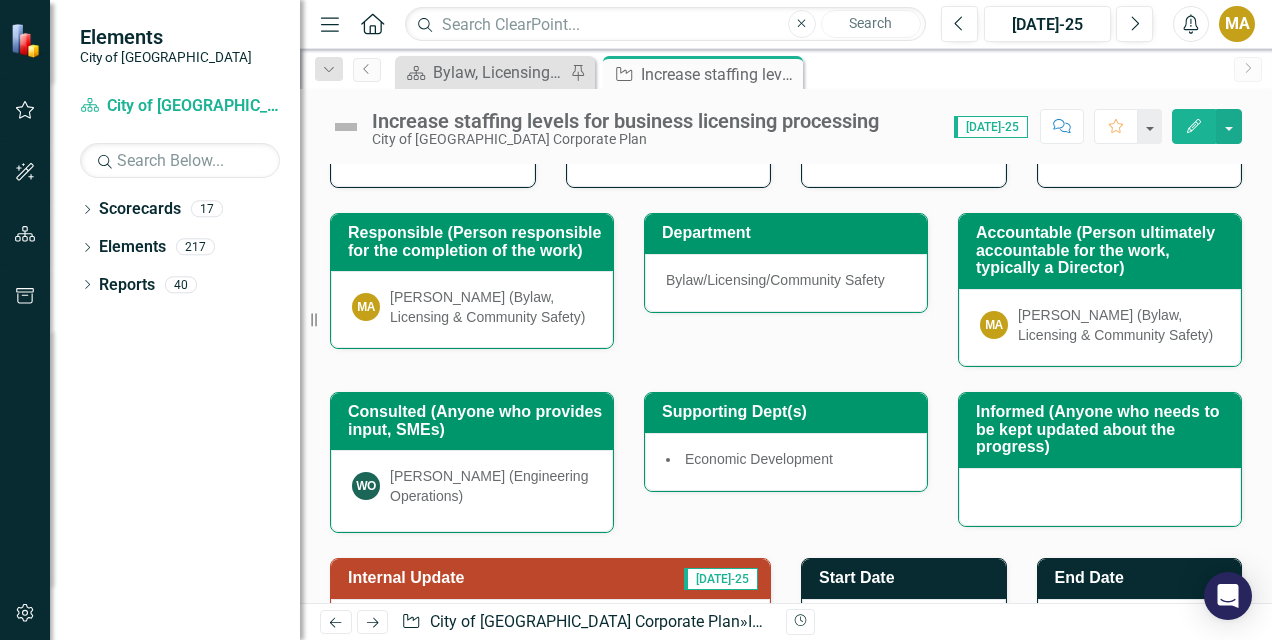 click on "Edit" 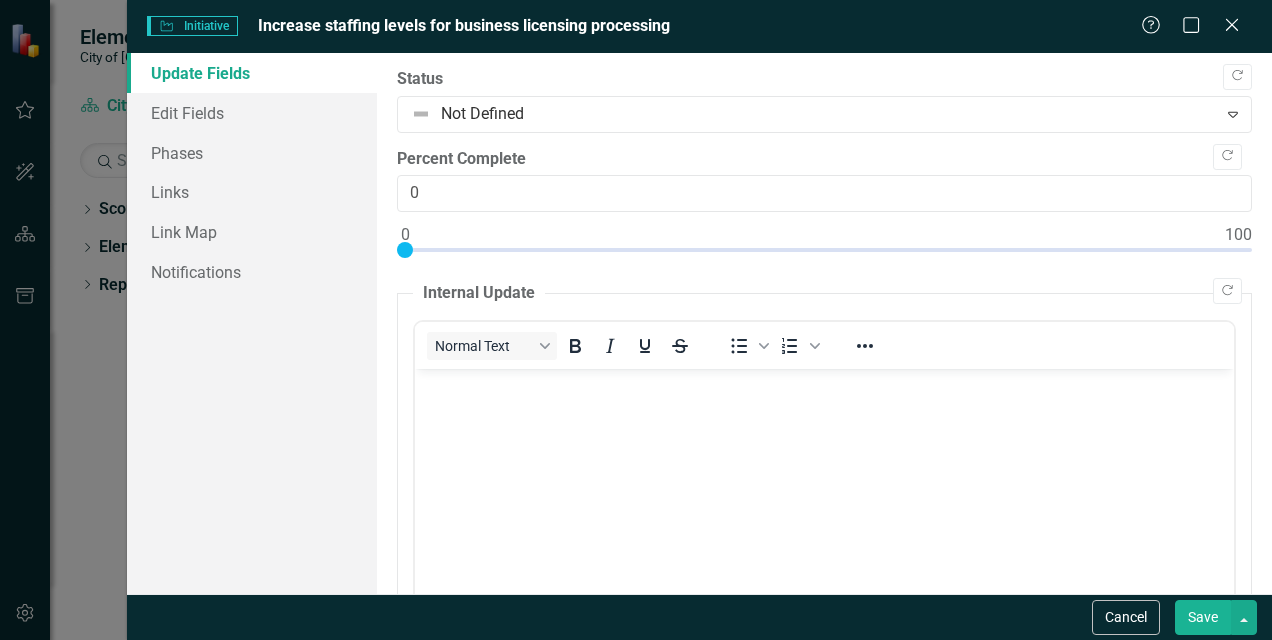 scroll, scrollTop: 0, scrollLeft: 0, axis: both 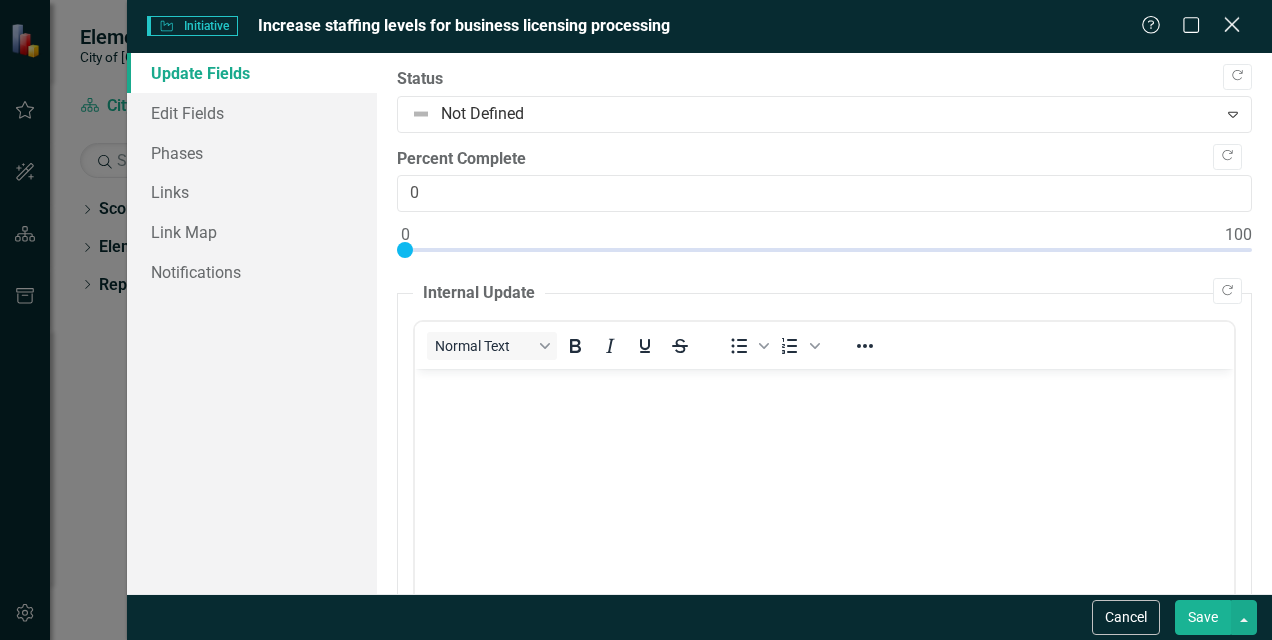 click 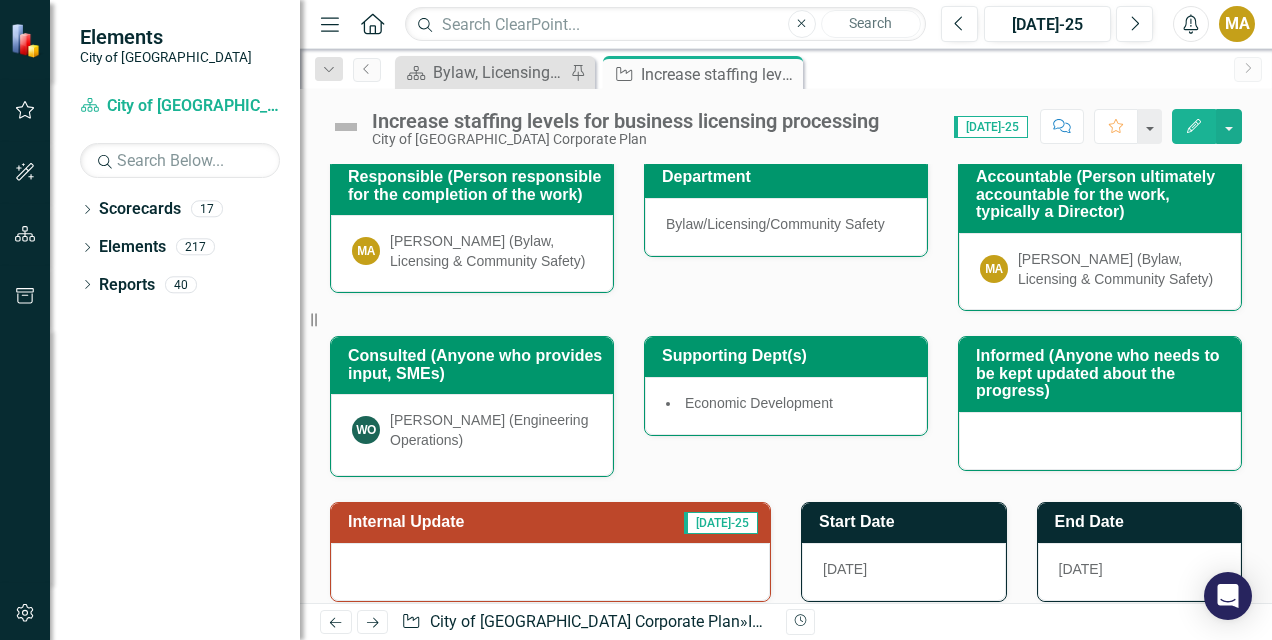 scroll, scrollTop: 249, scrollLeft: 0, axis: vertical 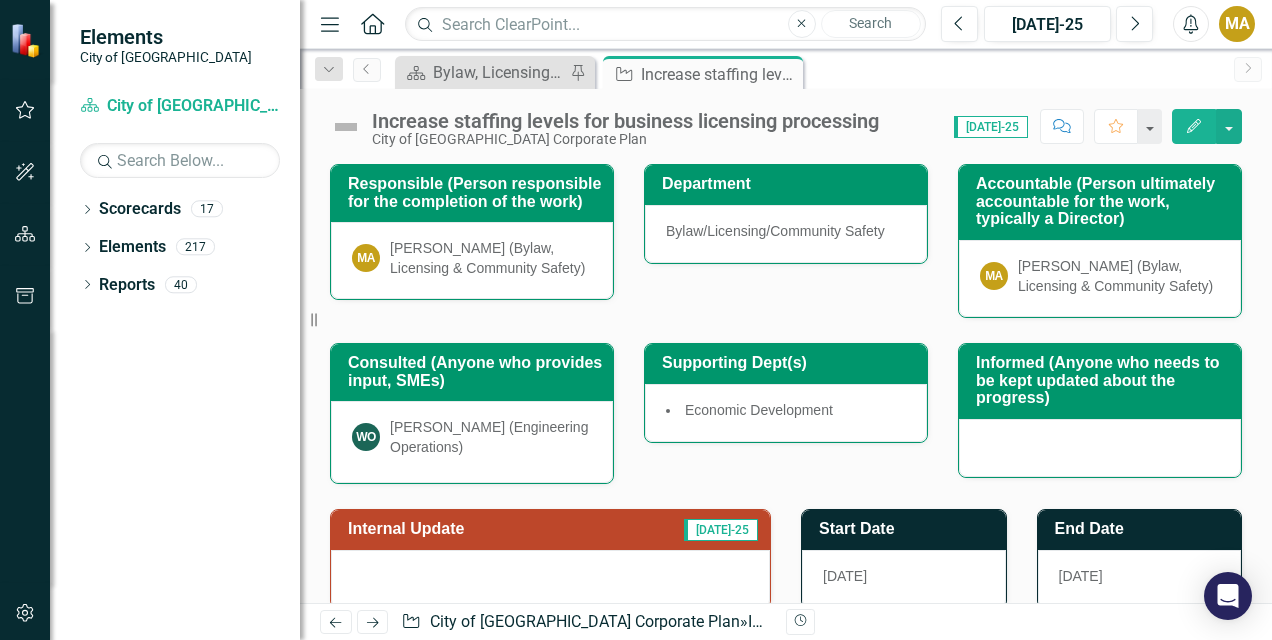 click on "Informed (Anyone who needs to be kept updated about the progress)" at bounding box center [1103, 380] 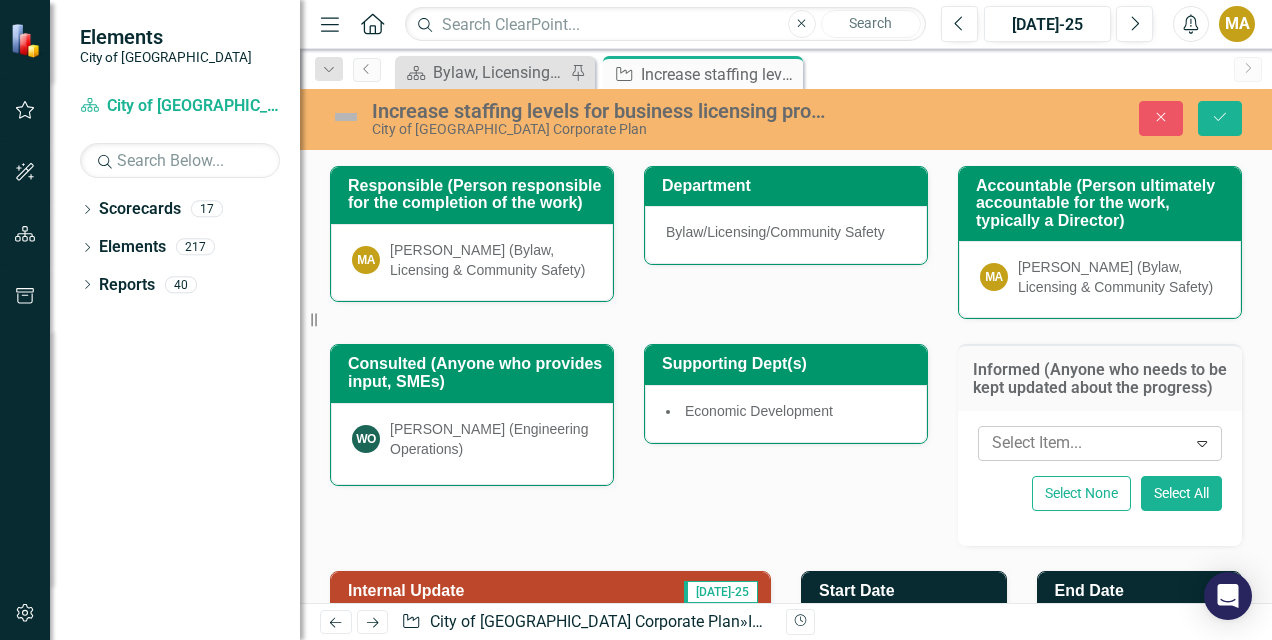 click 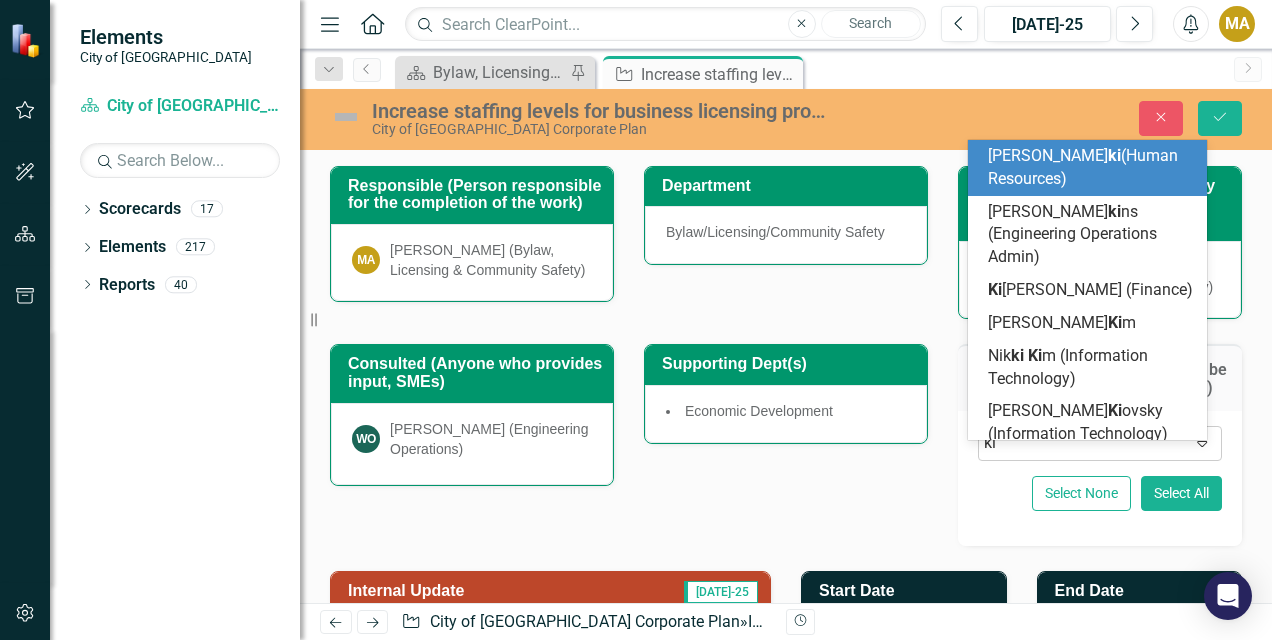 type on "[PERSON_NAME]" 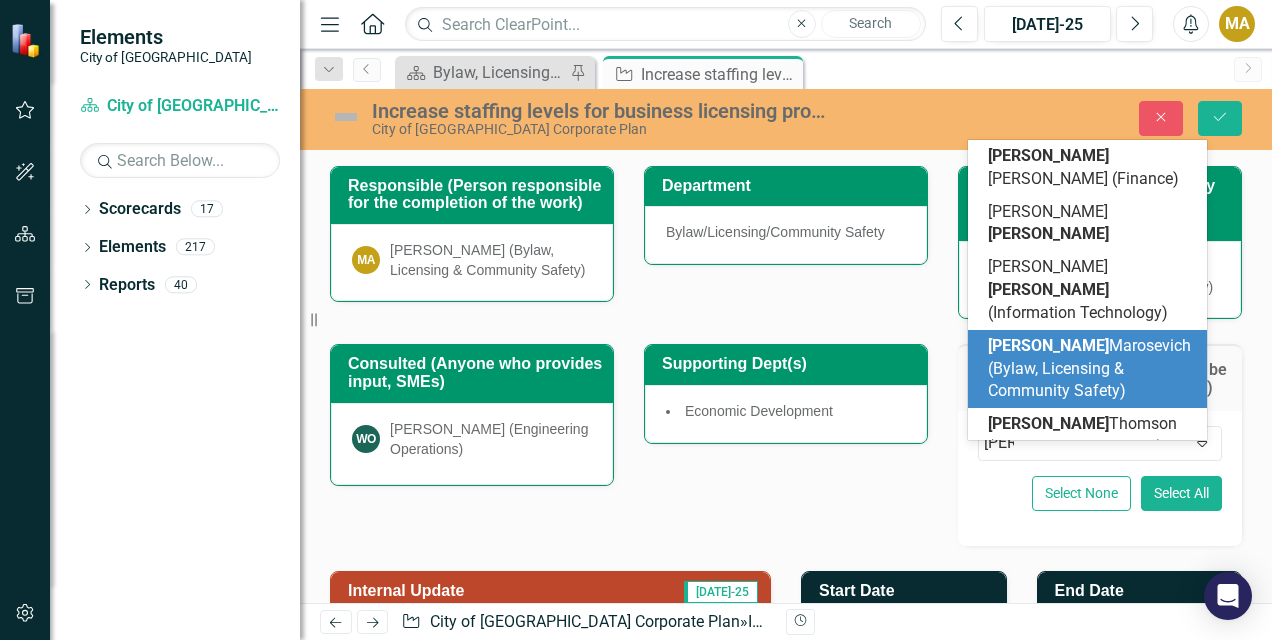 click on "[PERSON_NAME] (Bylaw, Licensing & Community Safety)" at bounding box center [1089, 368] 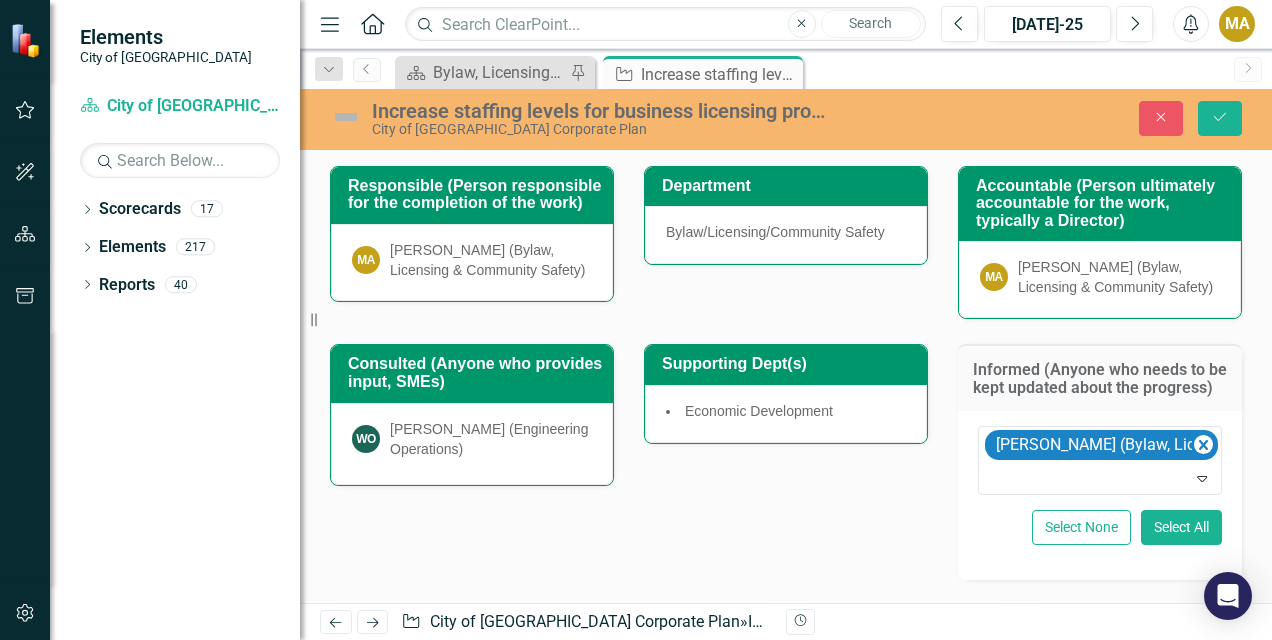 click on "Consulted (Anyone who provides input, SMEs) WO [PERSON_NAME] (Engineering Operations) Supporting Dept(s) Economic Development Informed (Anyone who needs to be kept updated about the progress) option [PERSON_NAME] (Bylaw, Licensing & Community Safety), selected. [PERSON_NAME] (Bylaw, Licensing & Community Safety) Expand Select None Select All" at bounding box center (786, 449) 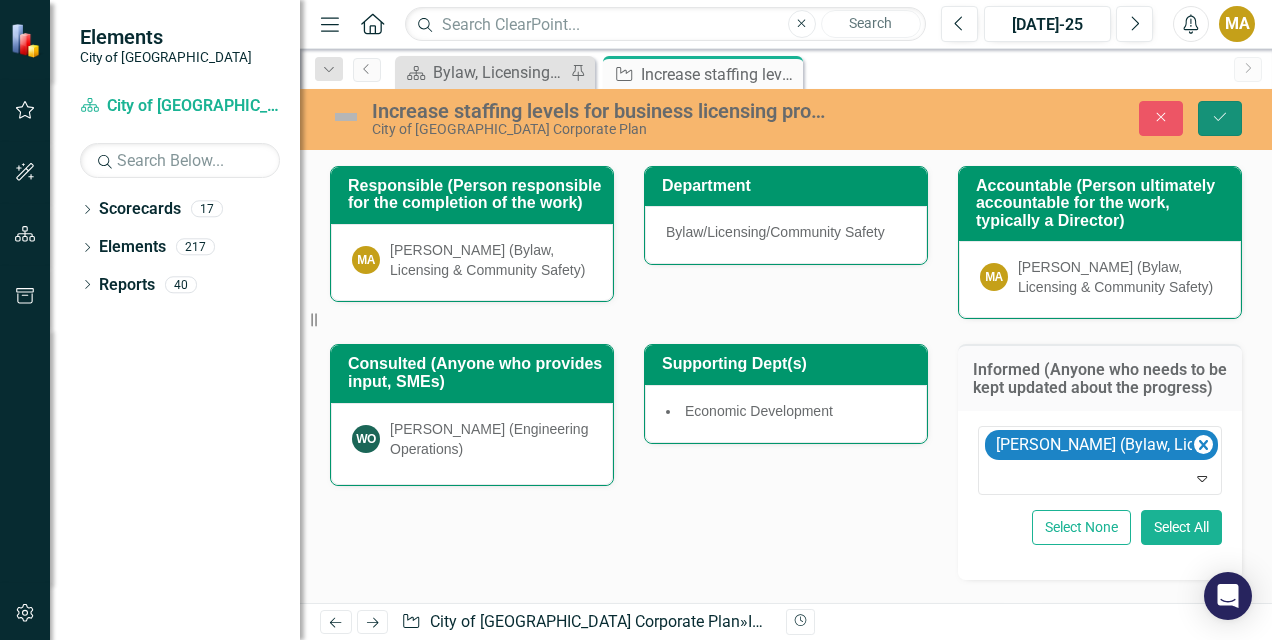 click on "Save" 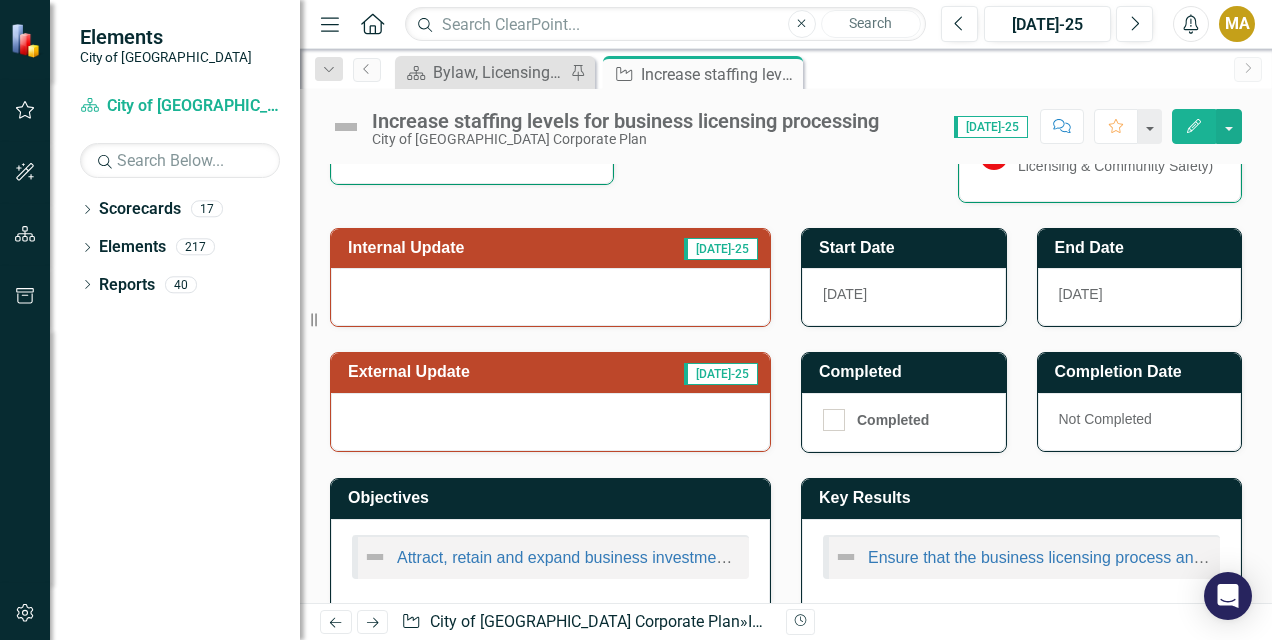 scroll, scrollTop: 566, scrollLeft: 0, axis: vertical 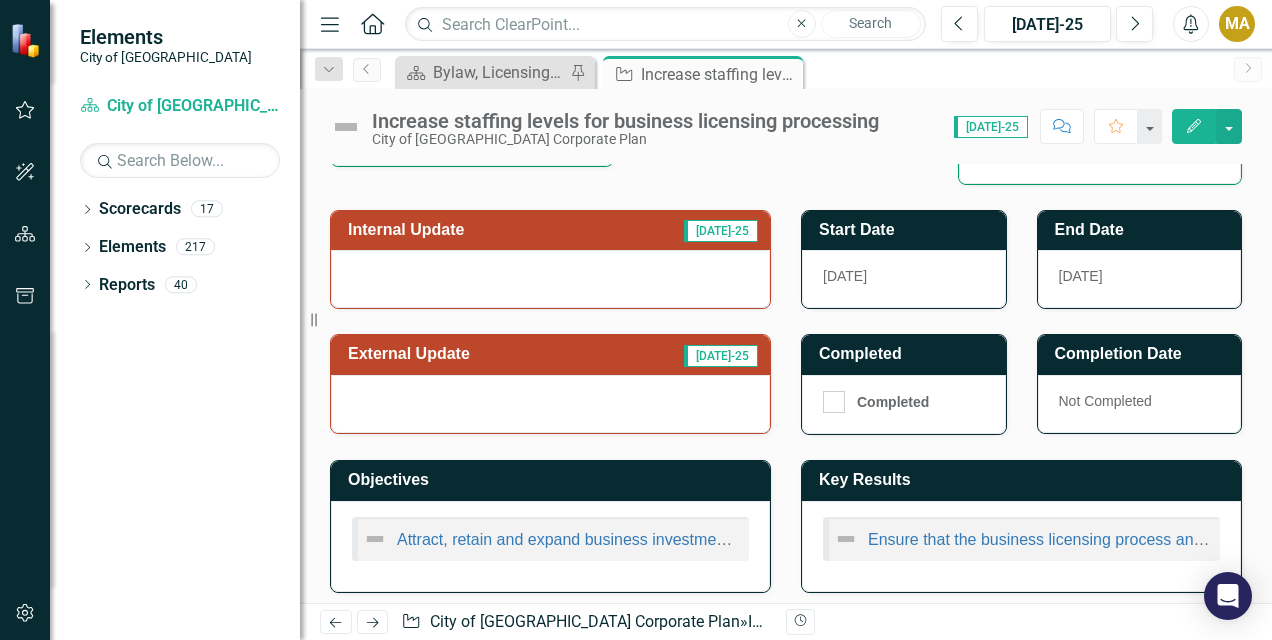 click on "Internal Update" at bounding box center [472, 230] 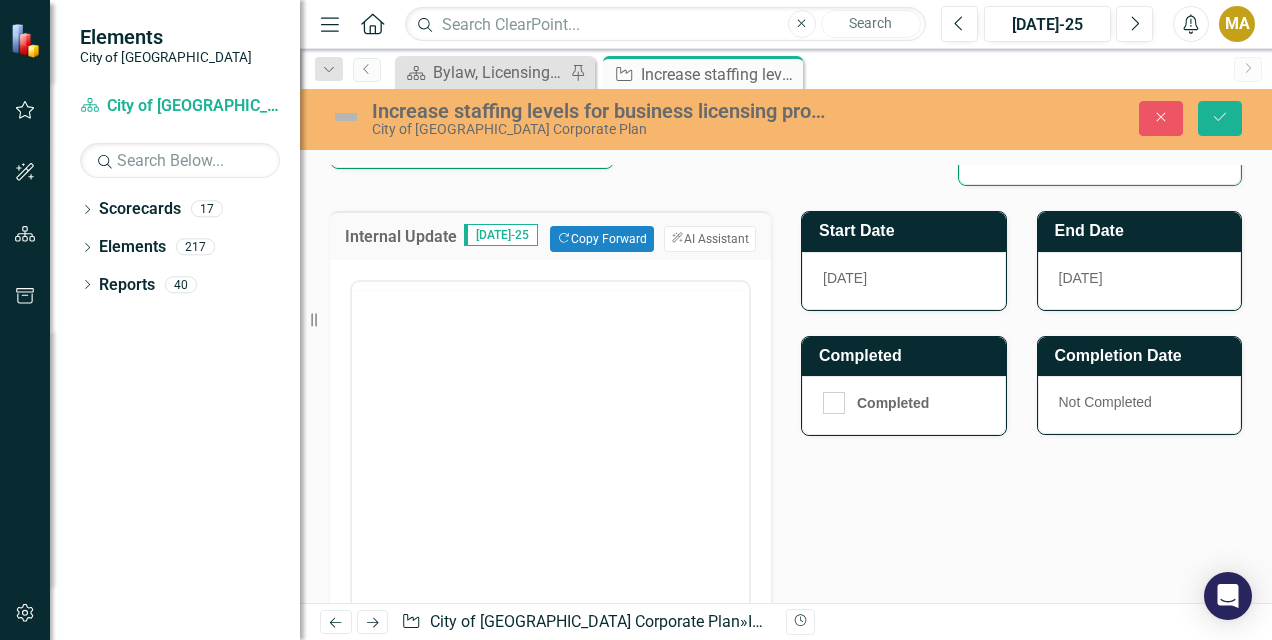 scroll, scrollTop: 0, scrollLeft: 0, axis: both 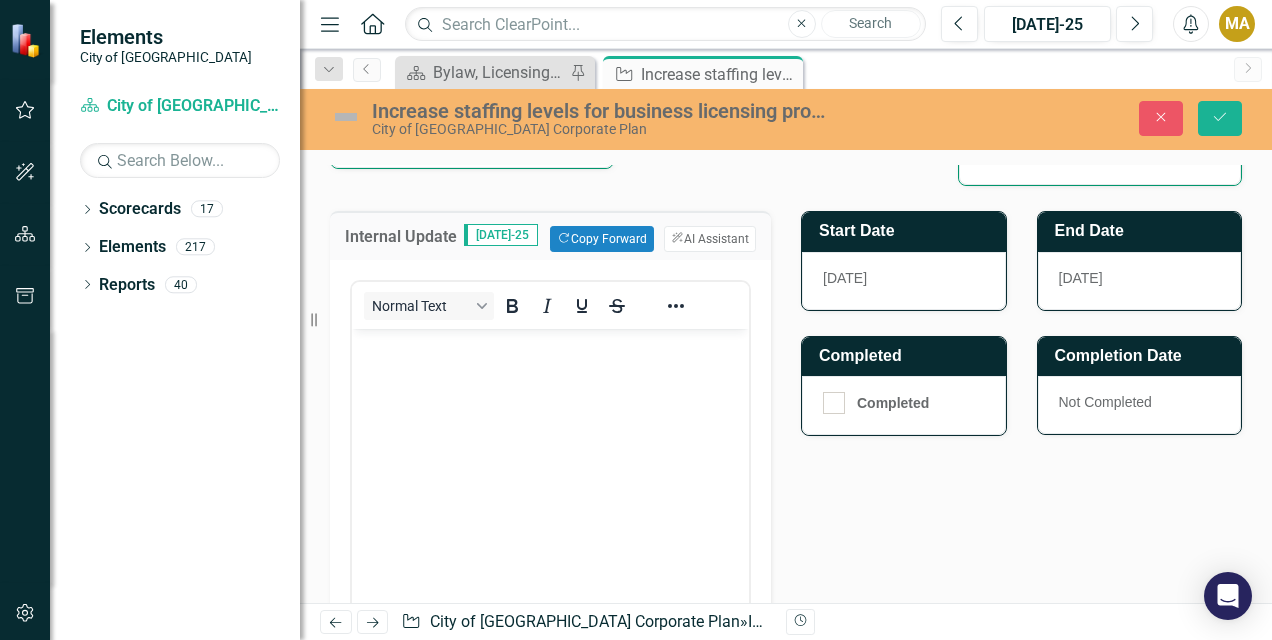 click at bounding box center [550, 479] 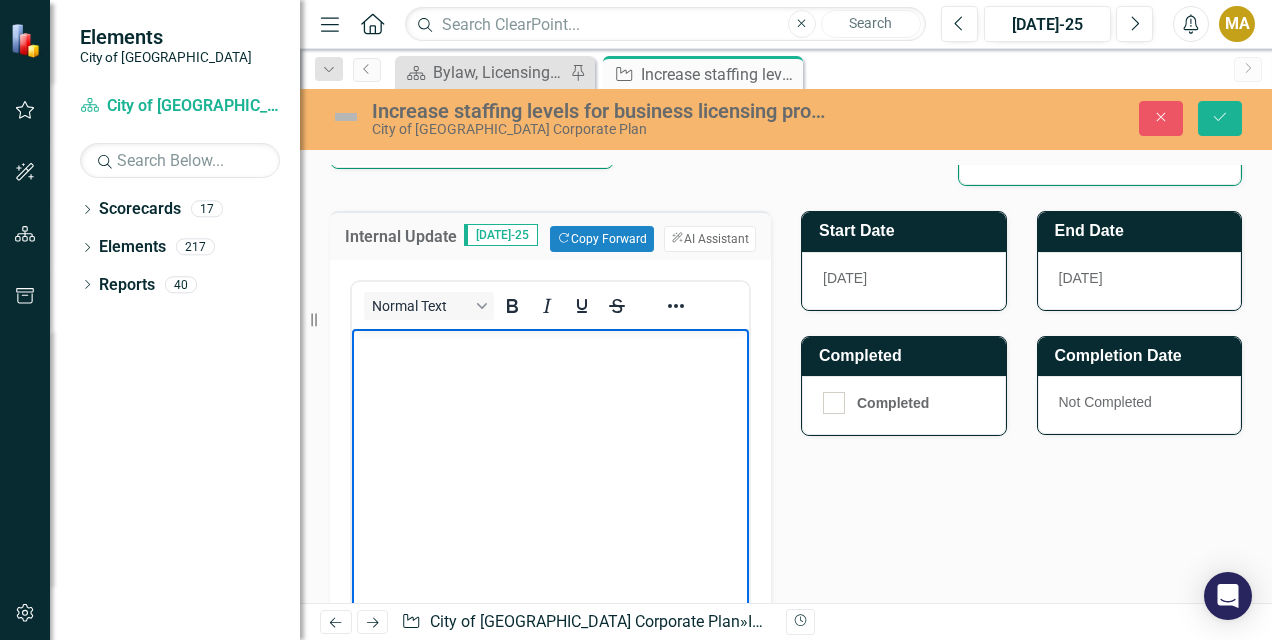 type 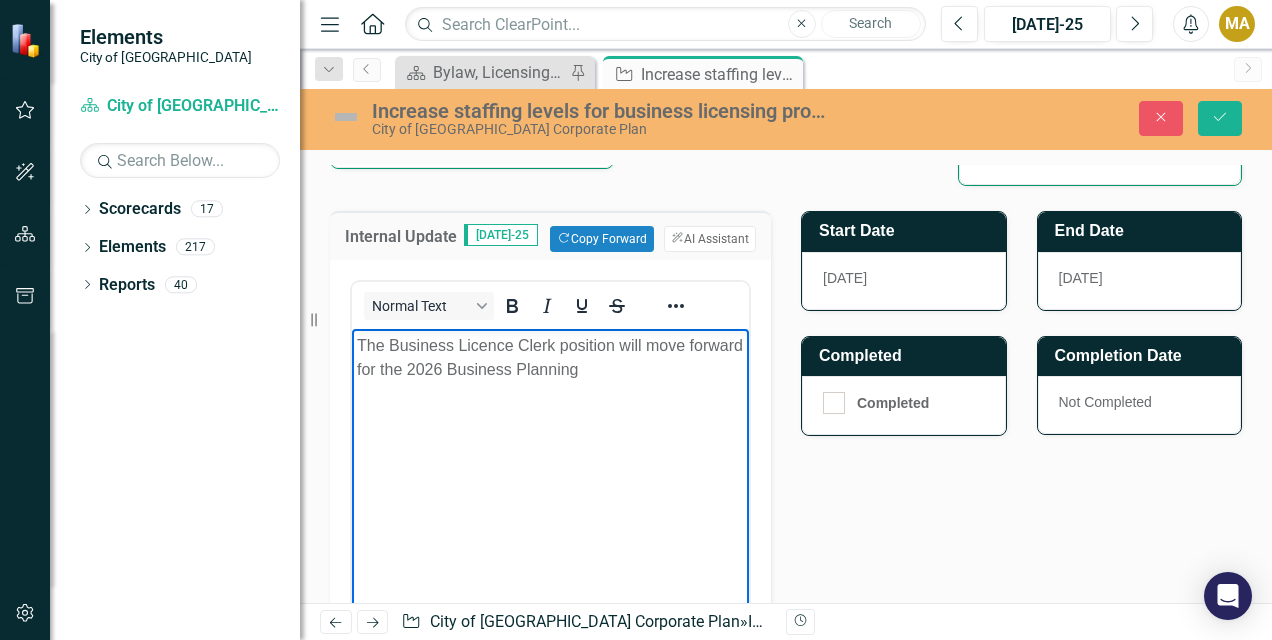 click on "The Business Licence Clerk position will move forward for the 2026 Business Planning" at bounding box center [550, 358] 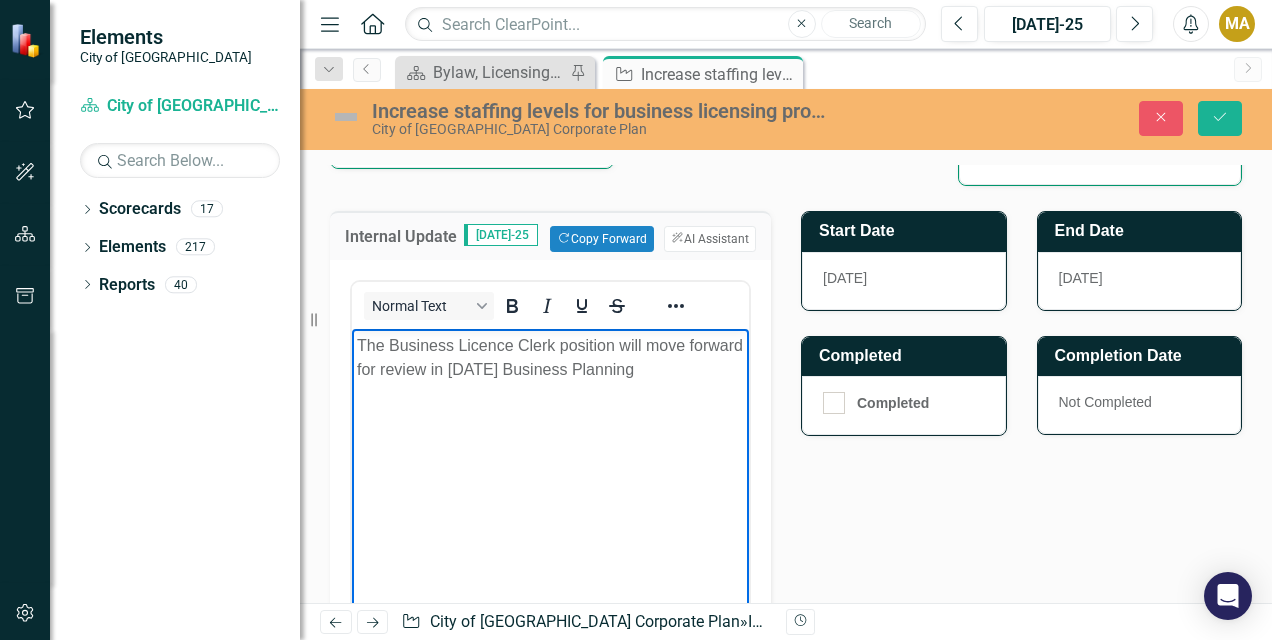 click on "The Business Licence Clerk position will move forward for review in [DATE] Business Planning" at bounding box center [550, 358] 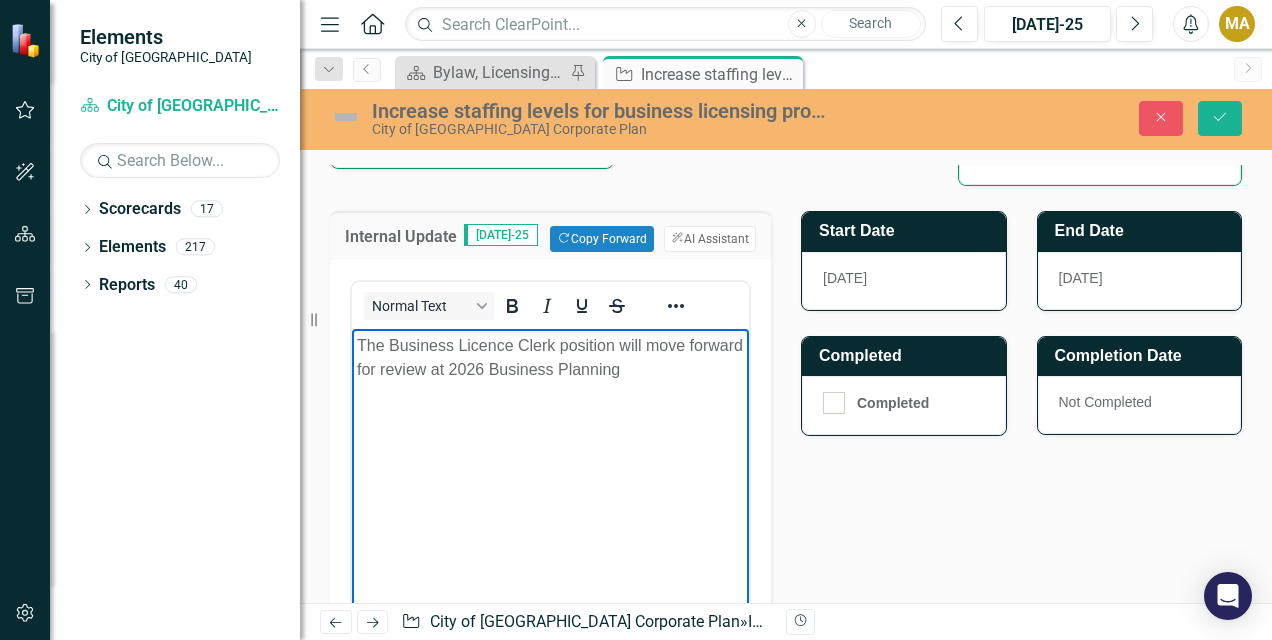 click on "The Business Licence Clerk position will move forward for review at 2026 Business Planning" at bounding box center [550, 358] 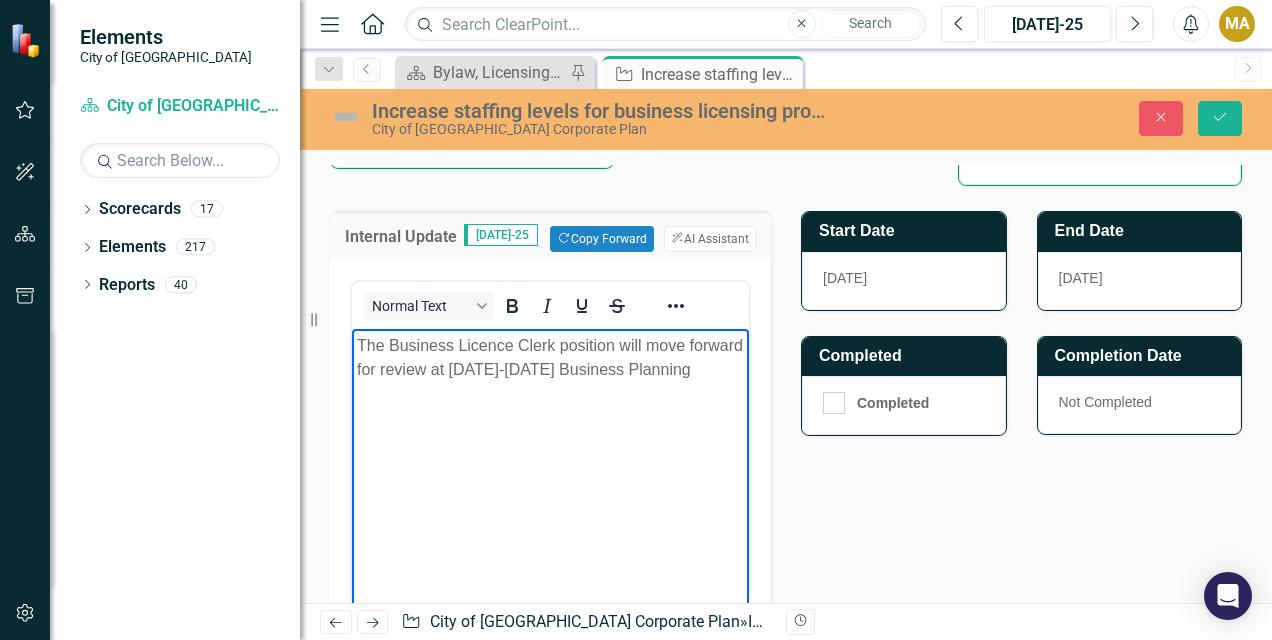 click on "The Business Licence Clerk position will move forward for review at [DATE]-[DATE] Business Planning" at bounding box center [550, 358] 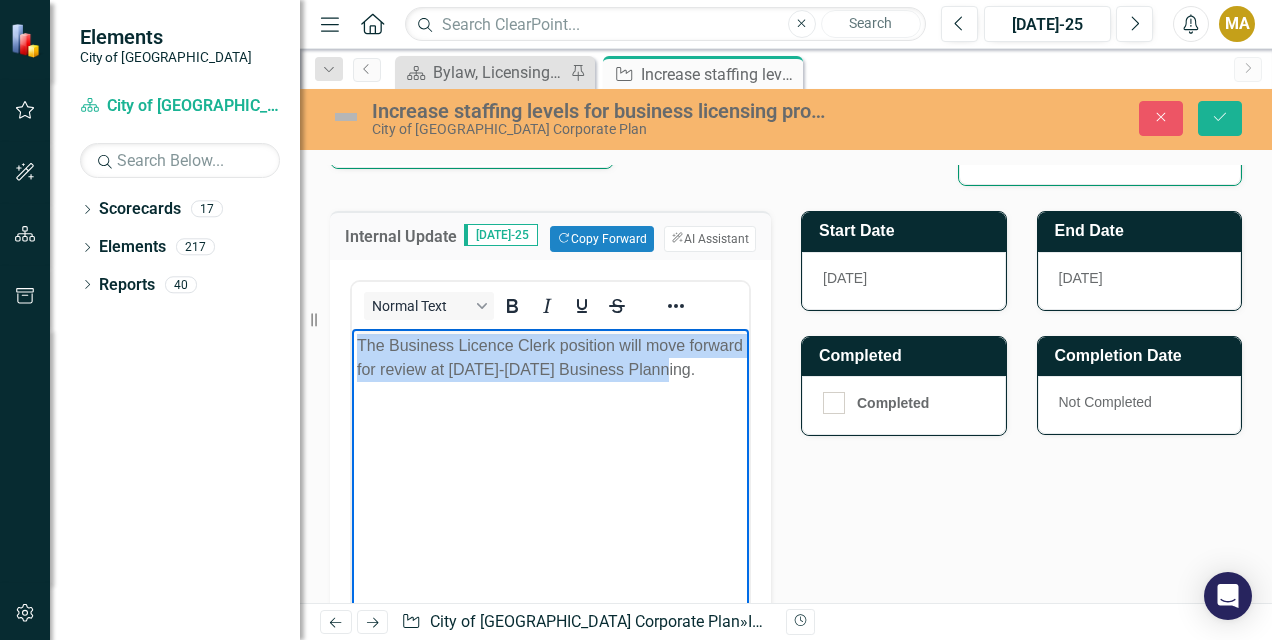 drag, startPoint x: 730, startPoint y: 369, endPoint x: 181, endPoint y: 318, distance: 551.3638 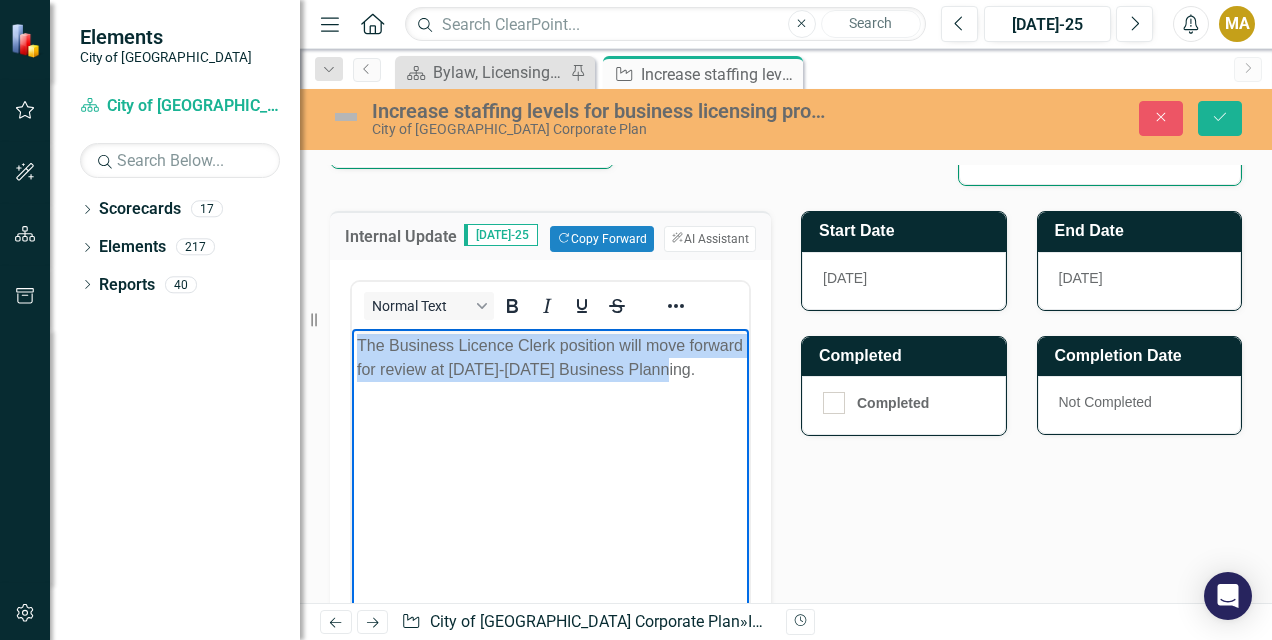 copy on "The Business Licence Clerk position will move forward for review at [DATE]-[DATE] Business Planning." 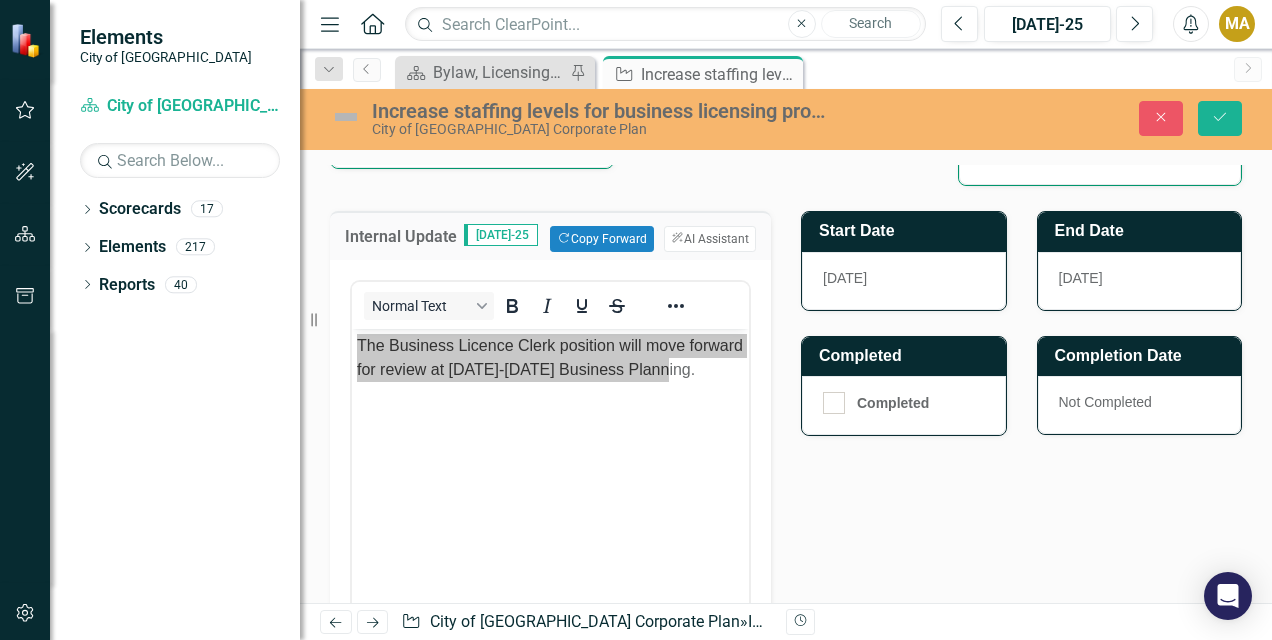 click on "Internal Update [DATE]-25 Copy Forward  Copy Forward  ClearPoint AI  AI Assistant Normal Text Switch to old editor External Update [DATE]-25 Start Date [DATE] End Date [DATE] Completed Completed Completion Date Not Completed" at bounding box center [786, 533] 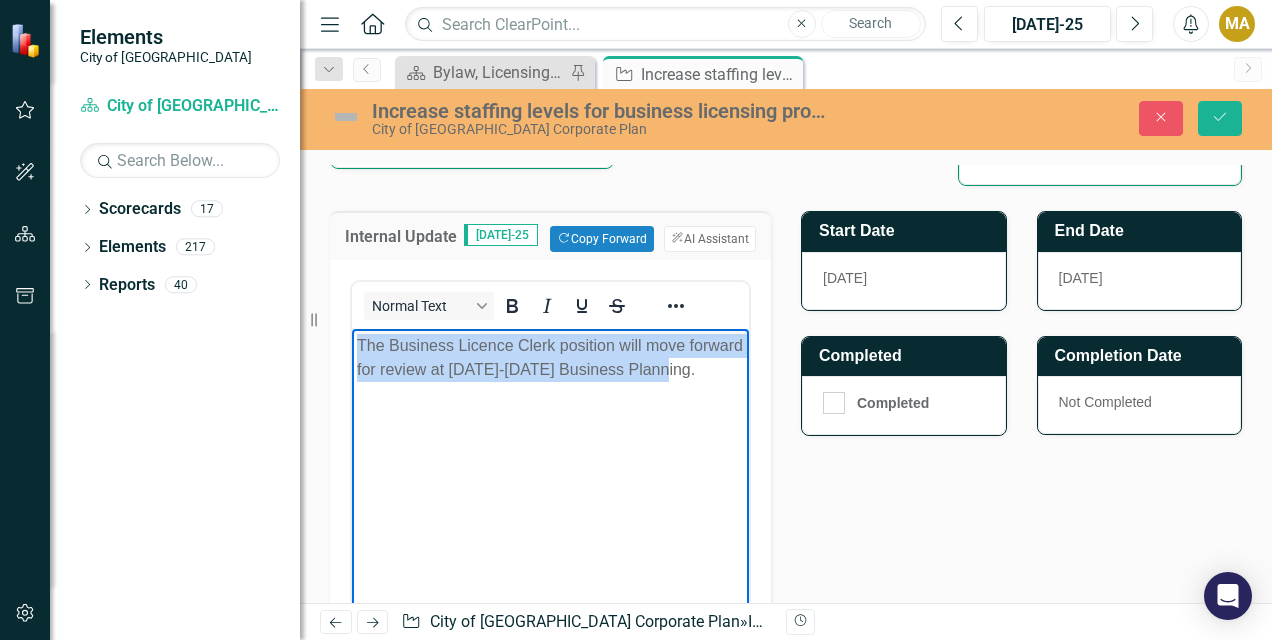 drag, startPoint x: 498, startPoint y: 369, endPoint x: 515, endPoint y: 369, distance: 17 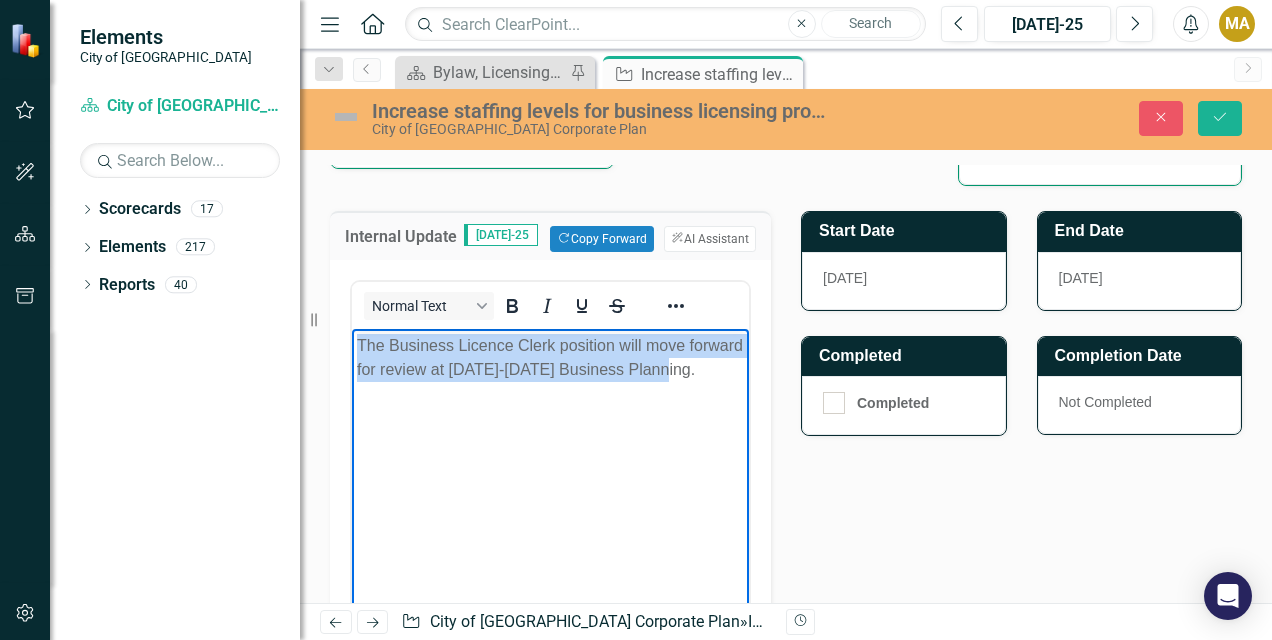 click on "The Business Licence Clerk position will move forward for review at [DATE]-[DATE] Business Planning." at bounding box center (550, 358) 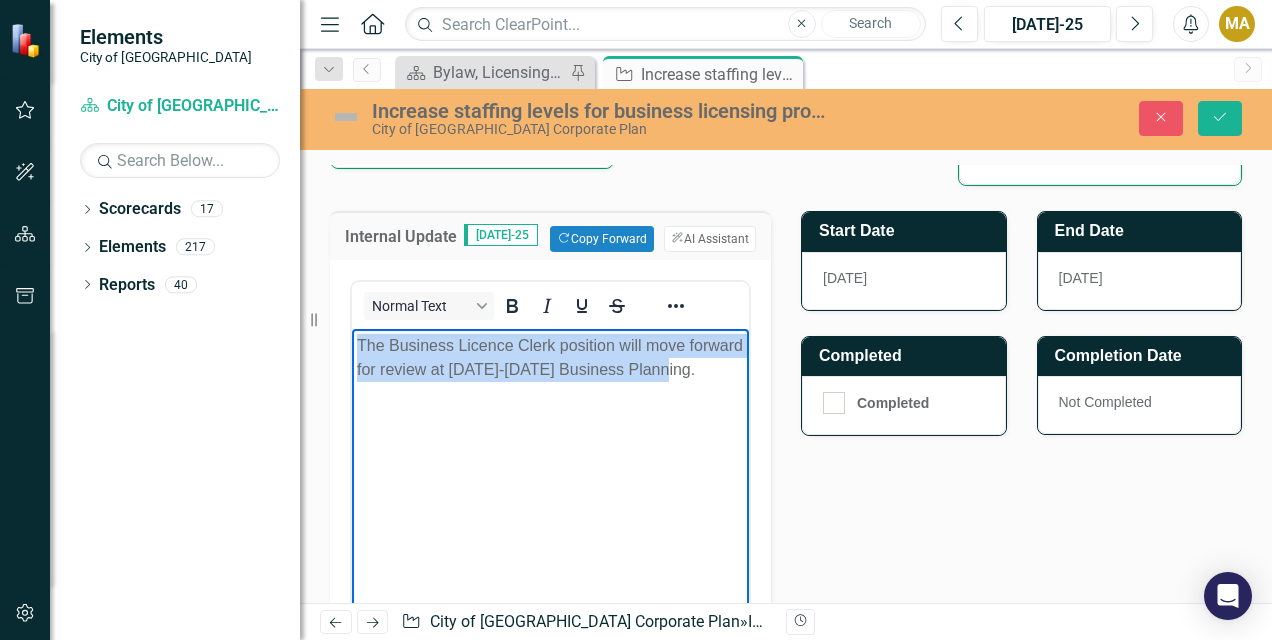 click on "The Business Licence Clerk position will move forward for review at [DATE]-[DATE] Business Planning." at bounding box center [550, 358] 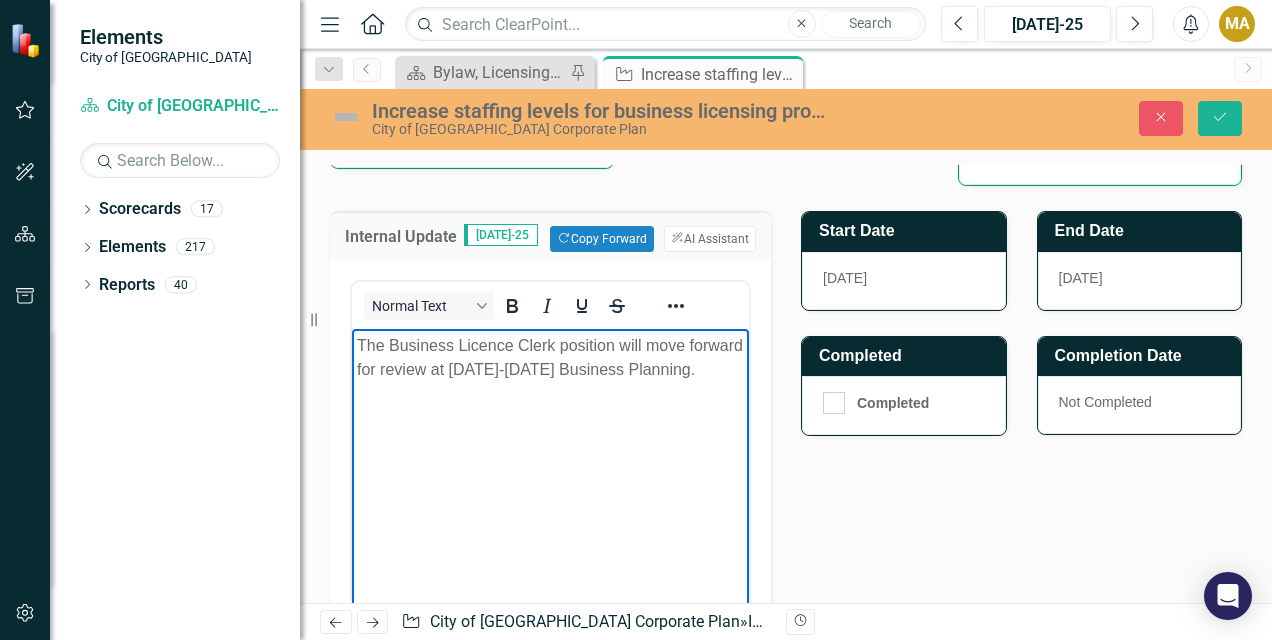 click on "The Business Licence Clerk position will move forward for review at [DATE]-[DATE] Business Planning." at bounding box center (550, 358) 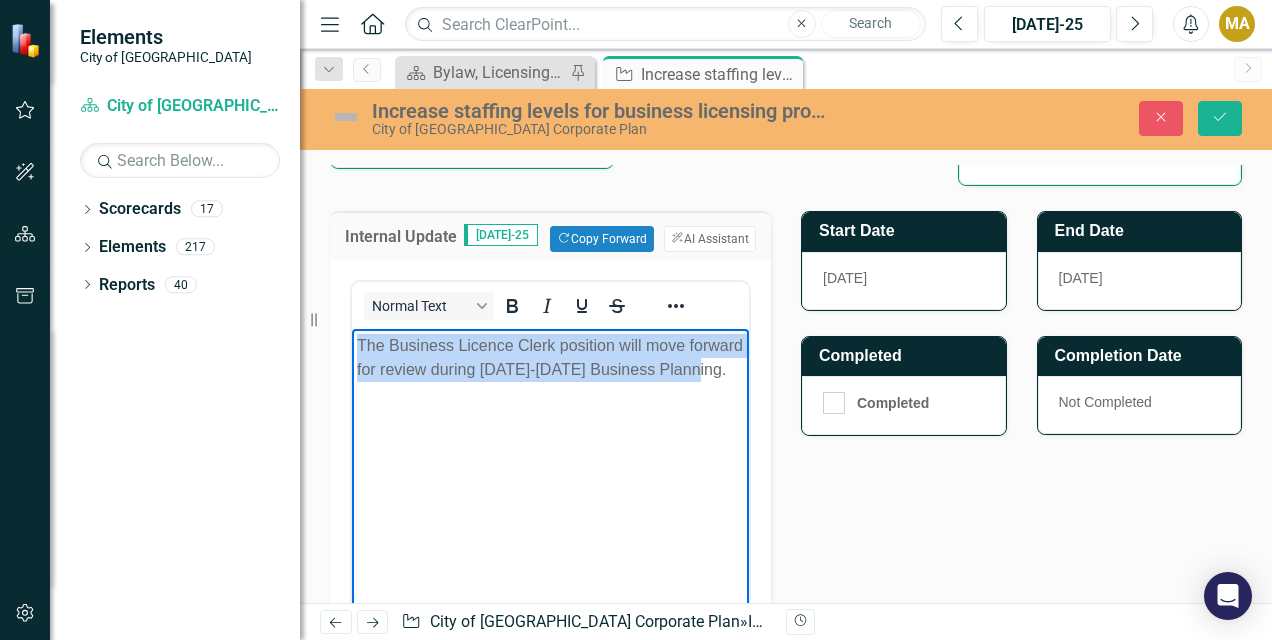 drag, startPoint x: 446, startPoint y: 397, endPoint x: 696, endPoint y: 655, distance: 359.2548 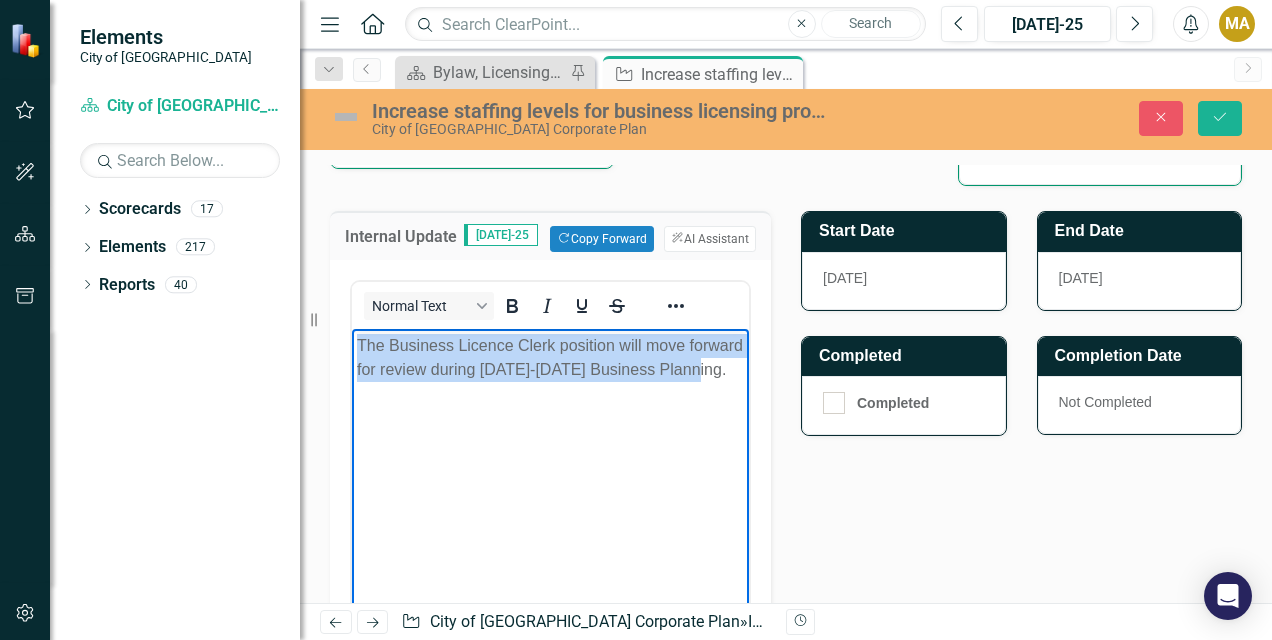 copy on "The Business Licence Clerk position will move forward for review during [DATE]-[DATE] Business Planning." 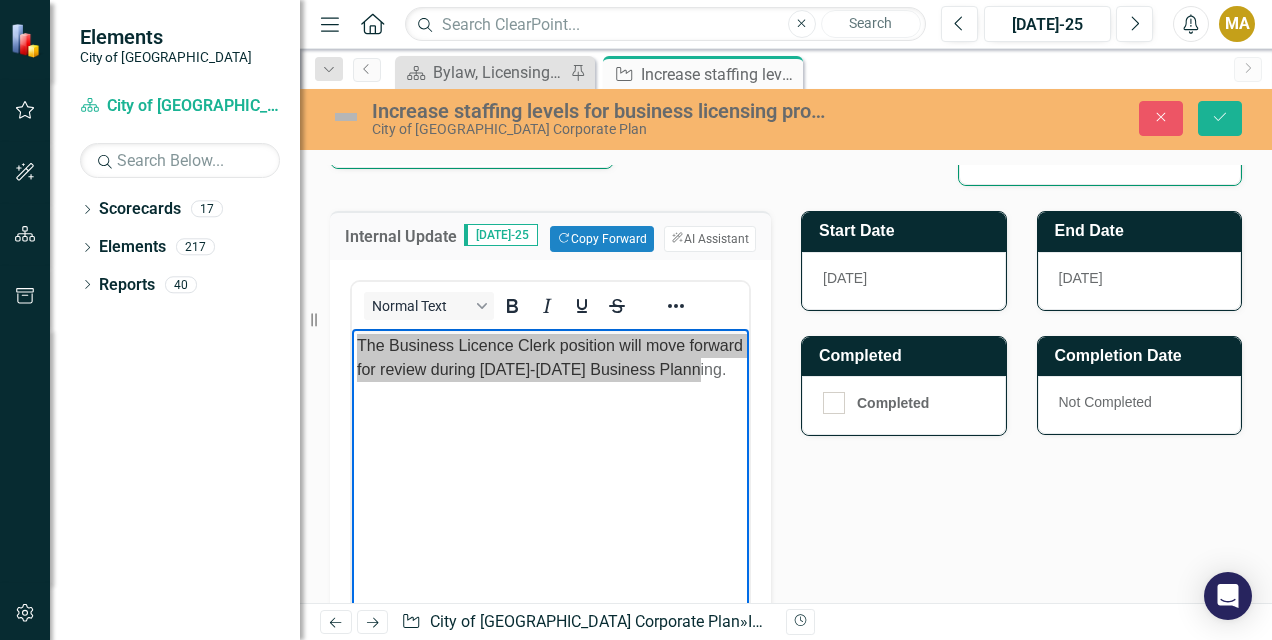 click on "Internal Update [DATE]-25 Copy Forward  Copy Forward  ClearPoint AI  AI Assistant Normal Text Switch to old editor External Update [DATE]-25 Start Date [DATE] End Date [DATE] Completed Completed Completion Date Not Completed" at bounding box center (786, 533) 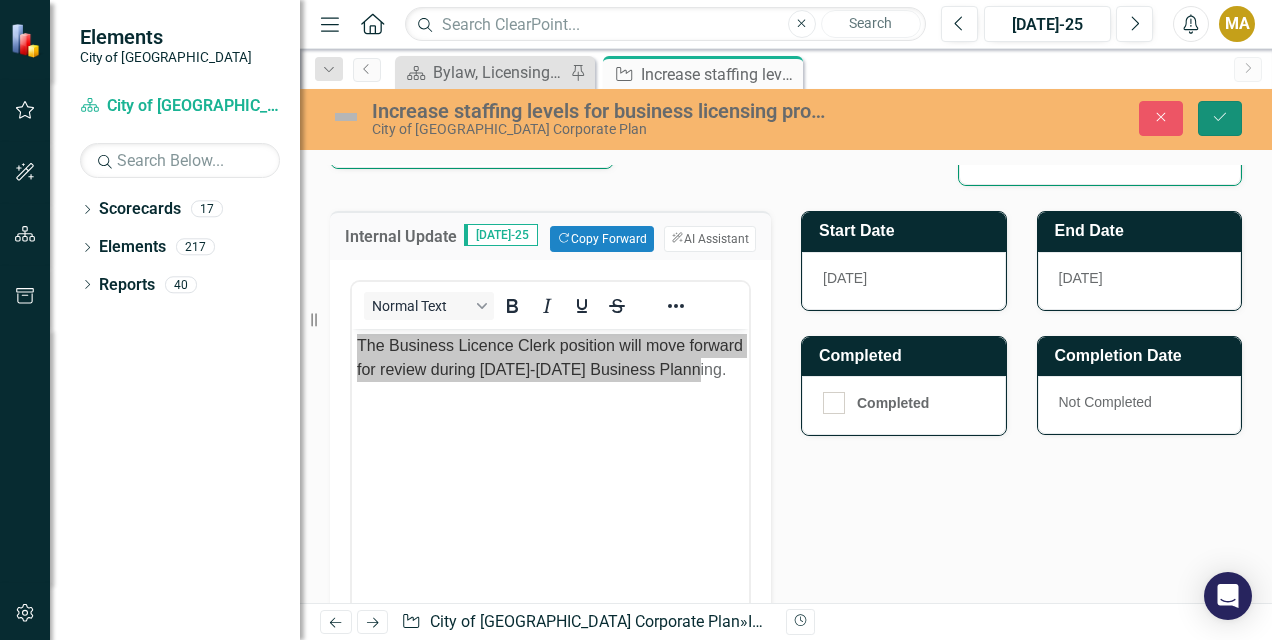 click on "Save" at bounding box center (1220, 118) 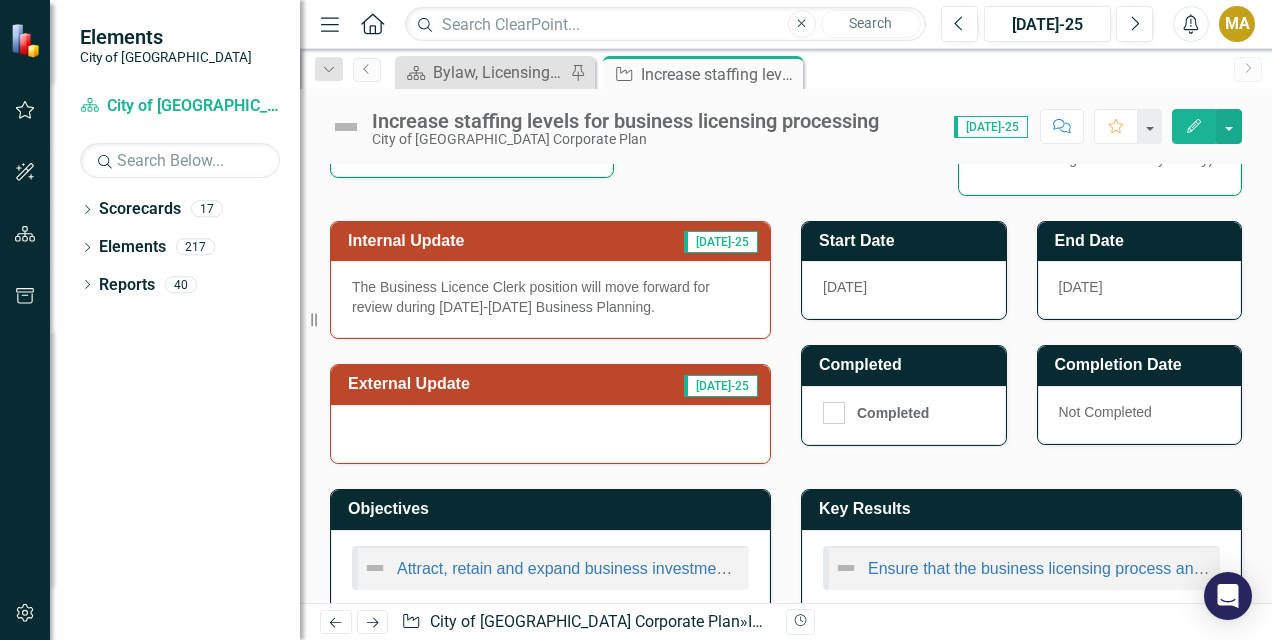 scroll, scrollTop: 584, scrollLeft: 0, axis: vertical 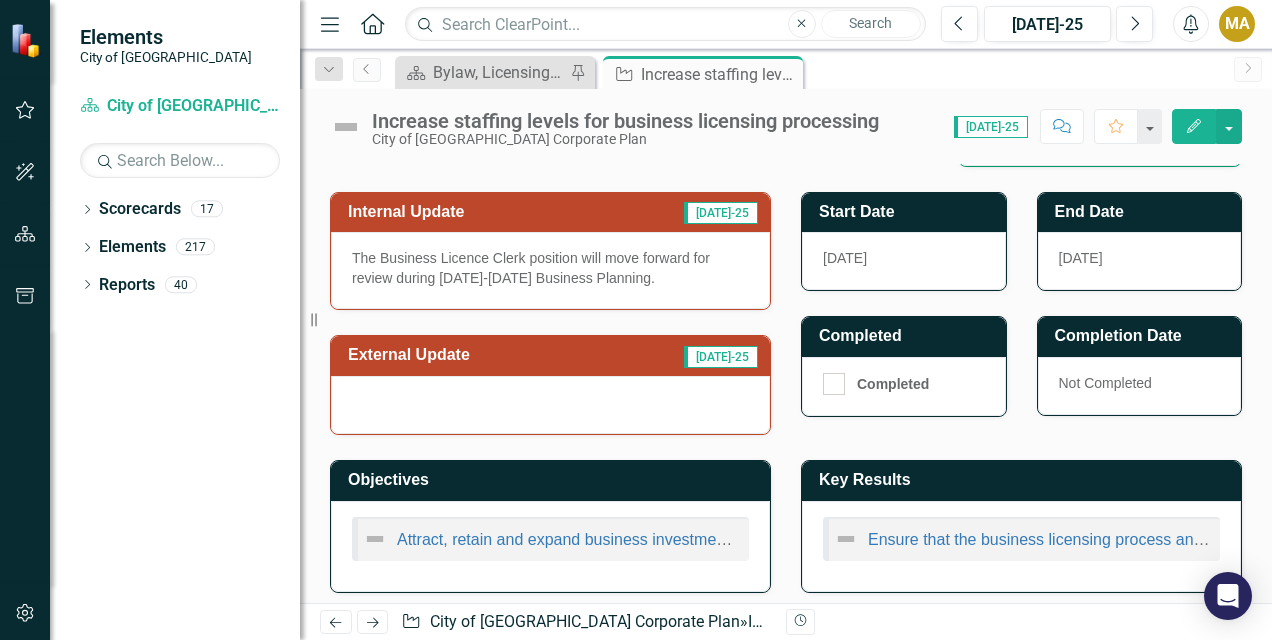 click at bounding box center (550, 405) 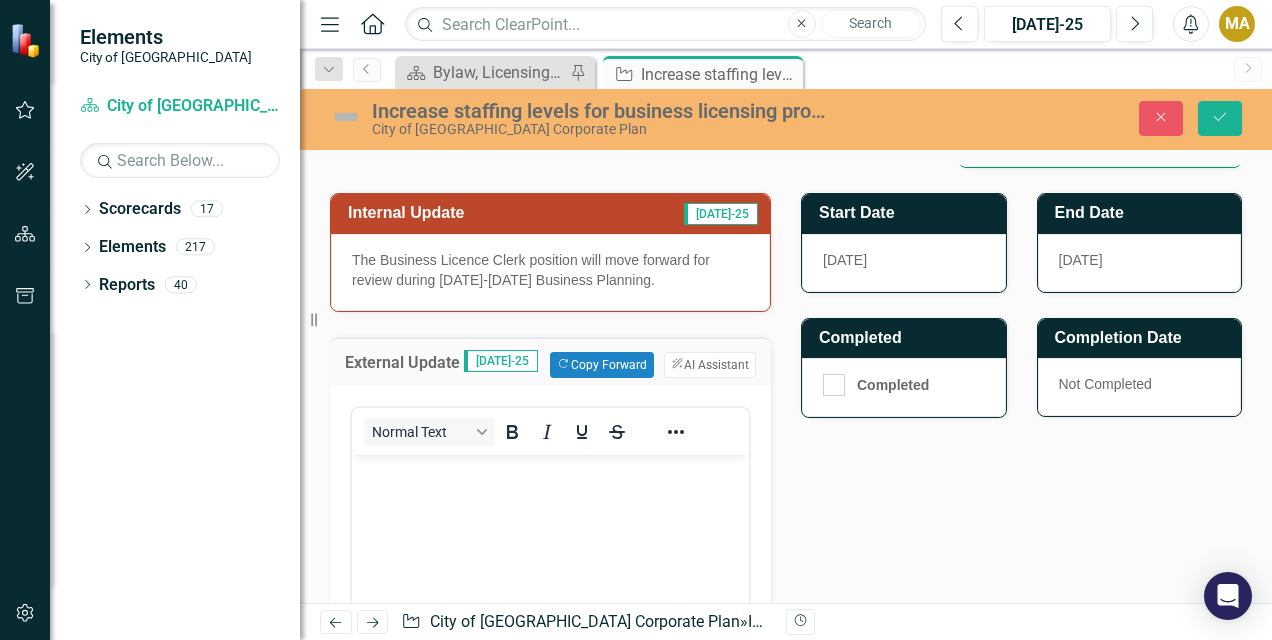 scroll, scrollTop: 0, scrollLeft: 0, axis: both 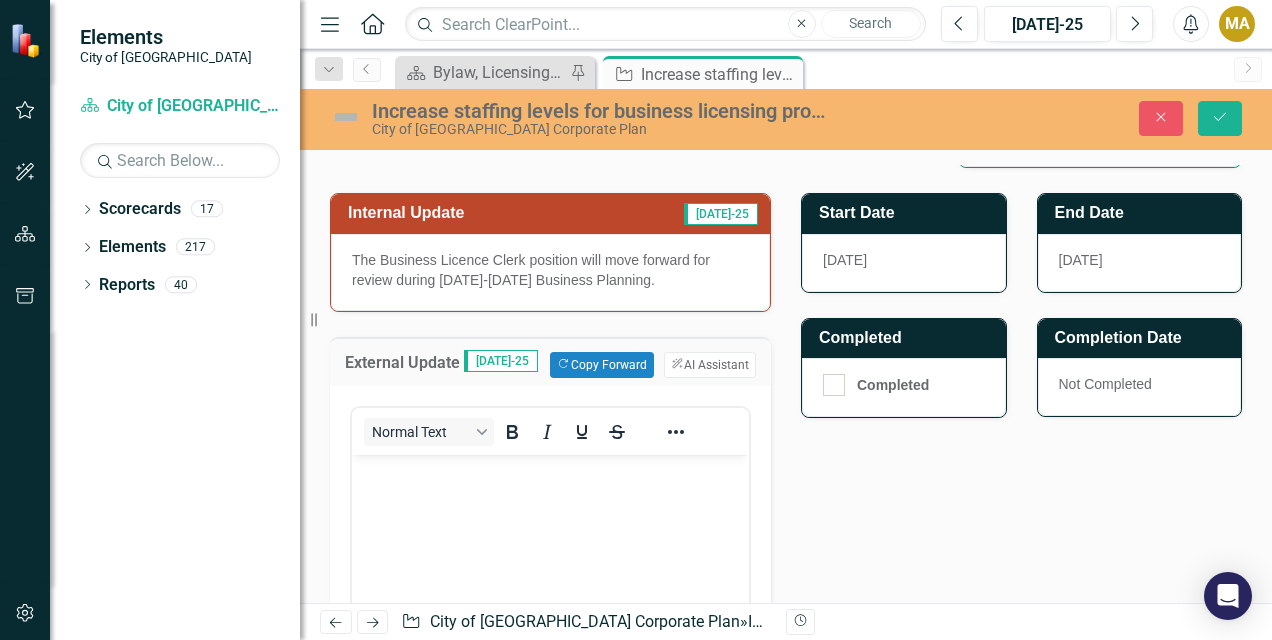 click at bounding box center (550, 604) 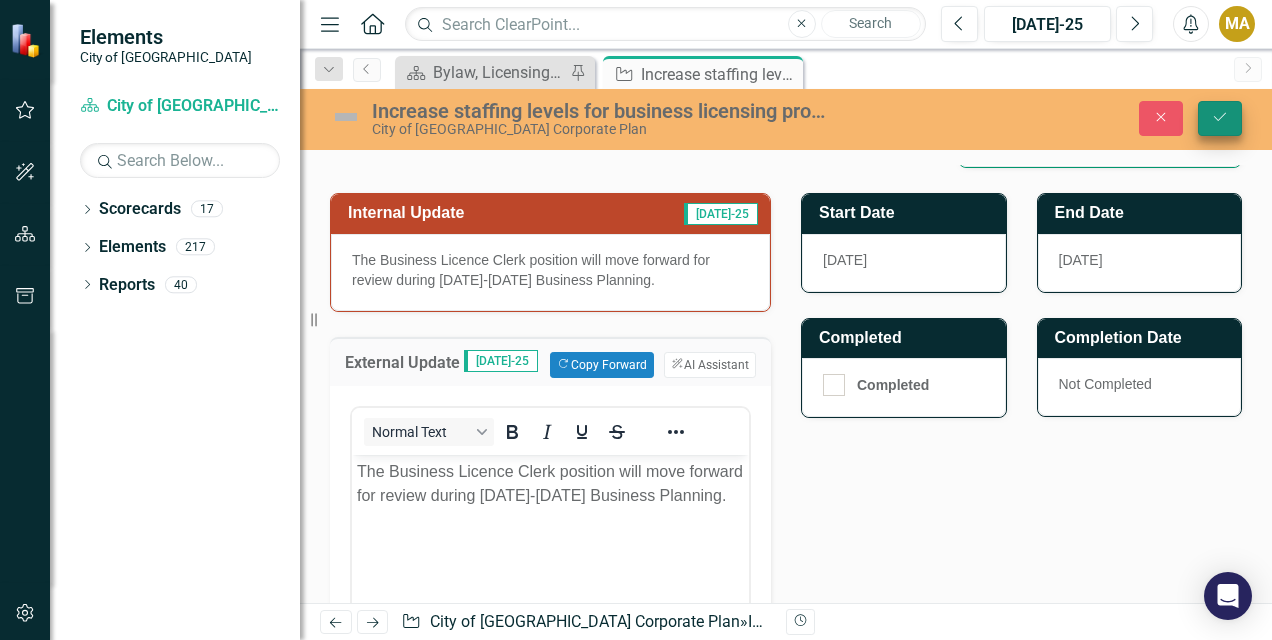 click on "Save" 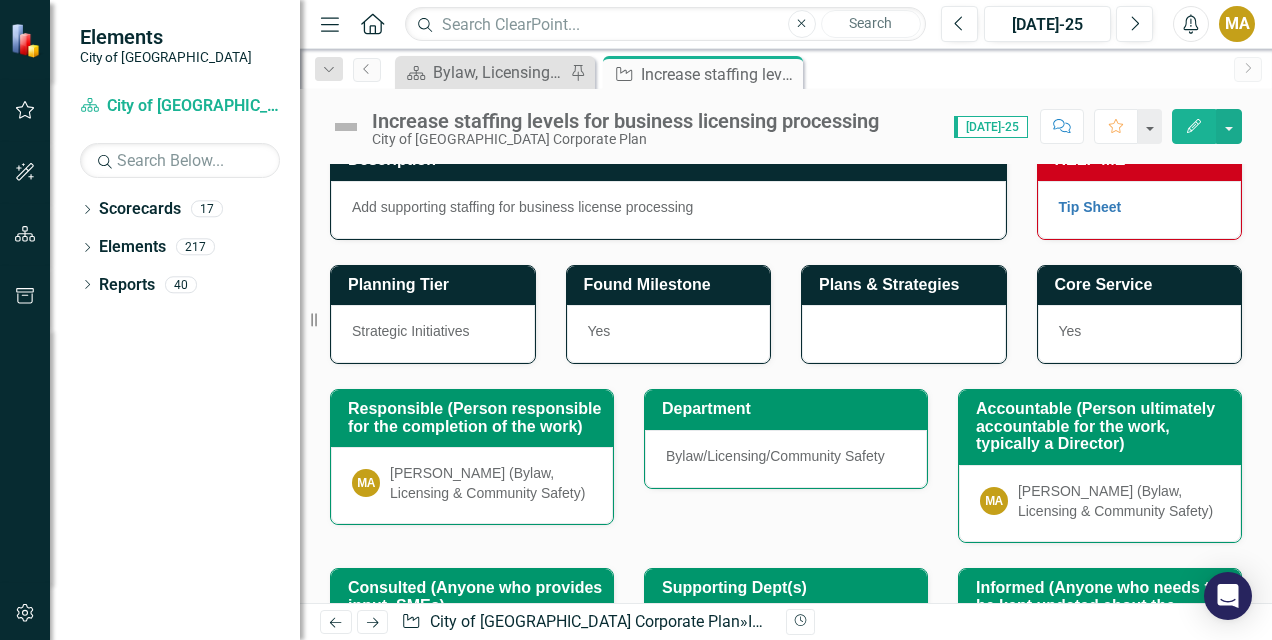 scroll, scrollTop: 0, scrollLeft: 0, axis: both 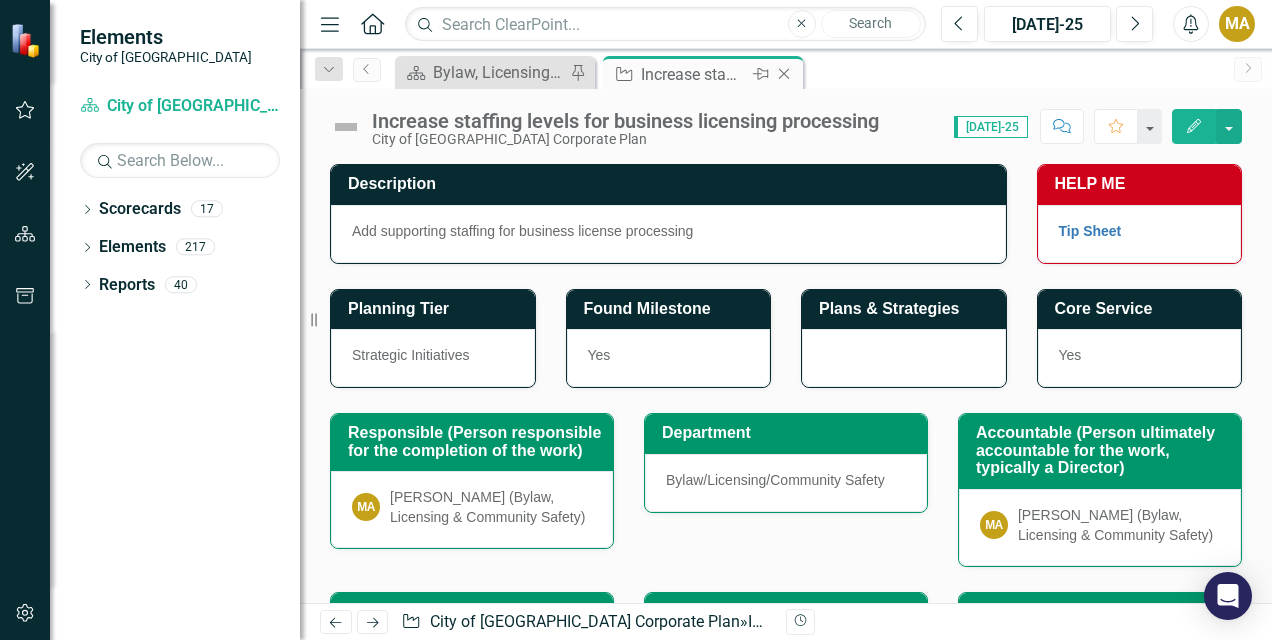 click on "Increase staffing levels for business licensing processing" at bounding box center [694, 74] 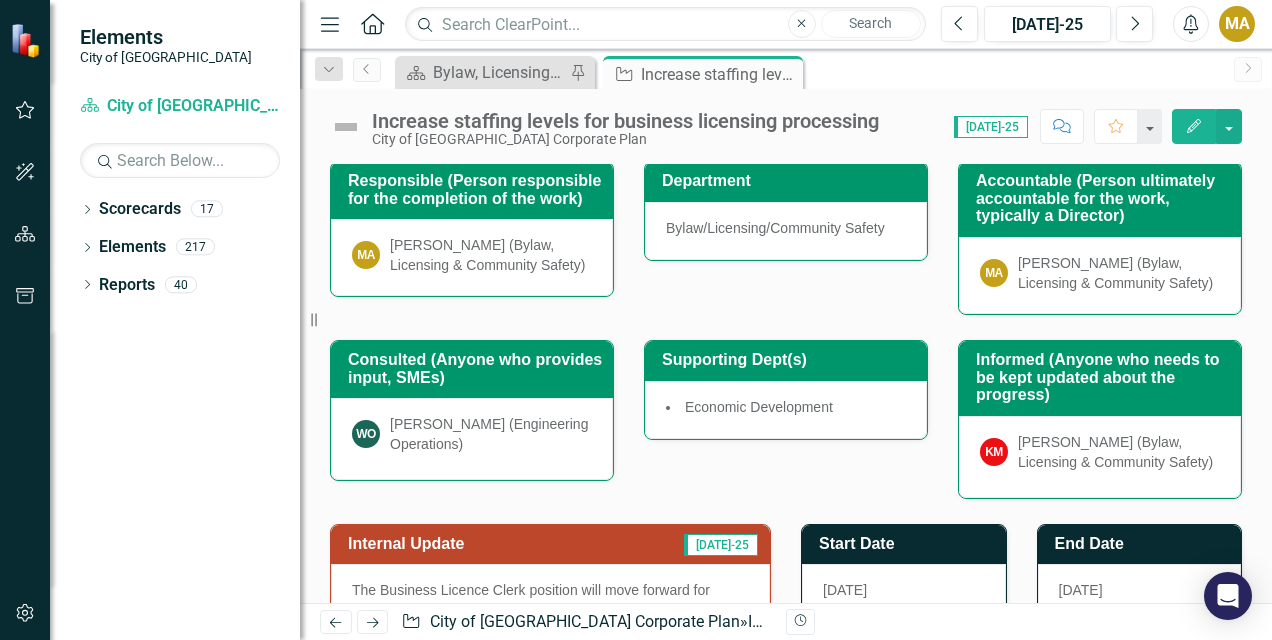 scroll, scrollTop: 103, scrollLeft: 0, axis: vertical 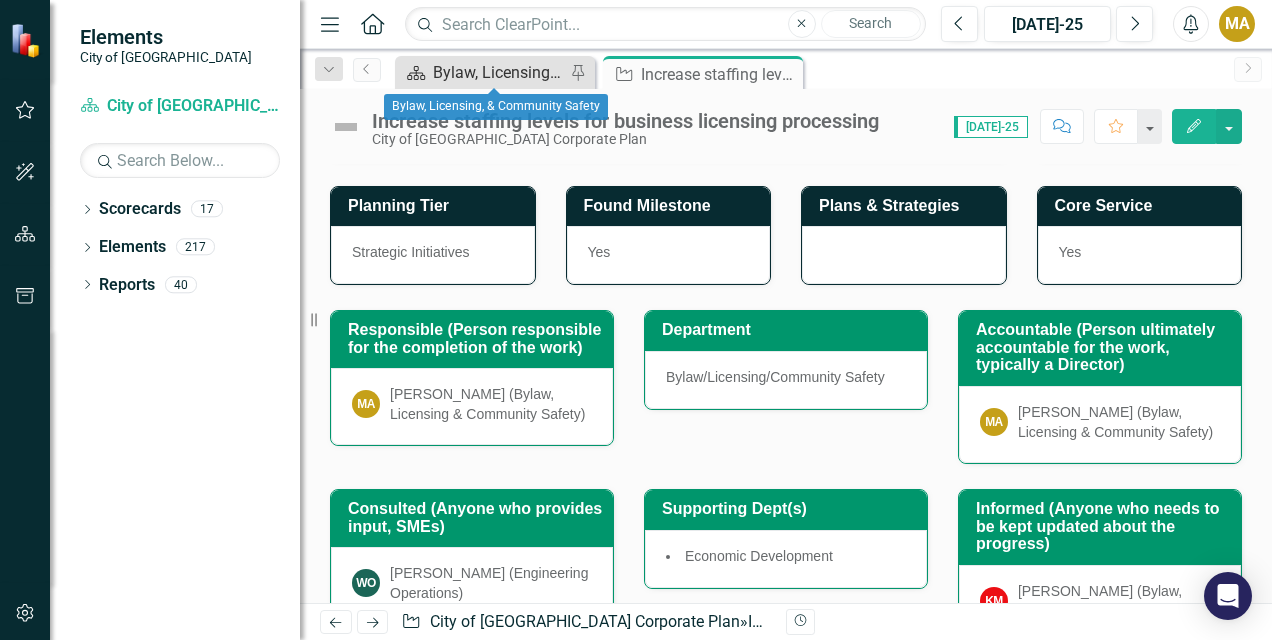 click on "Bylaw, Licensing, & Community Safety" at bounding box center [499, 72] 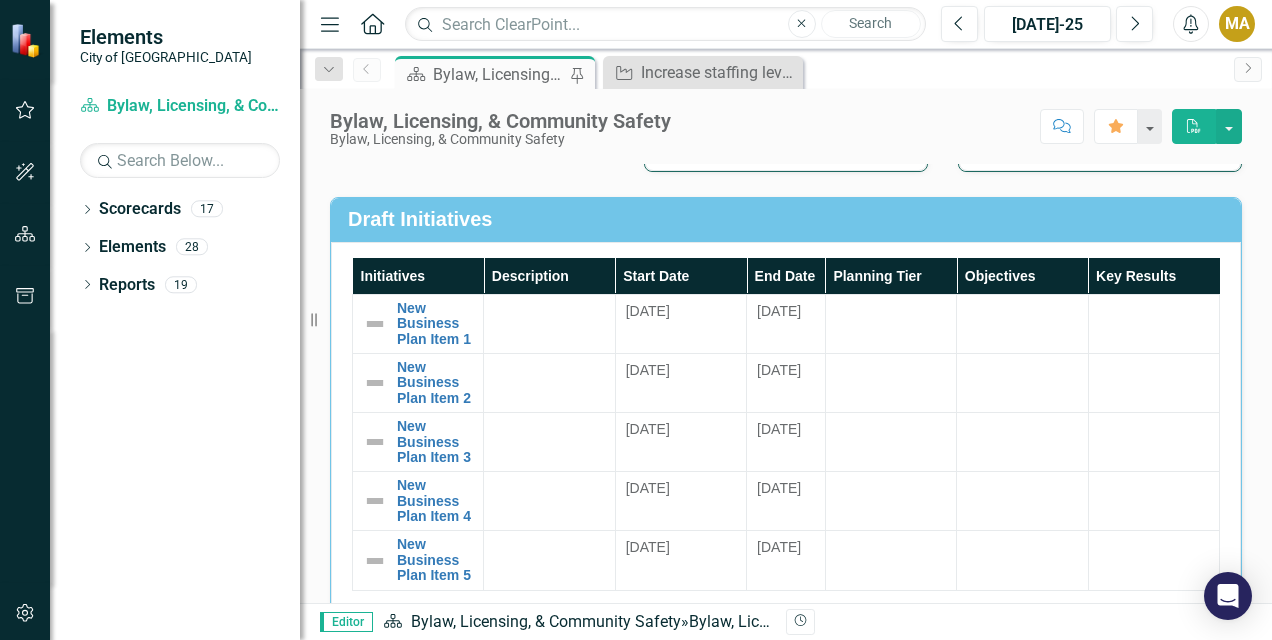 scroll, scrollTop: 0, scrollLeft: 0, axis: both 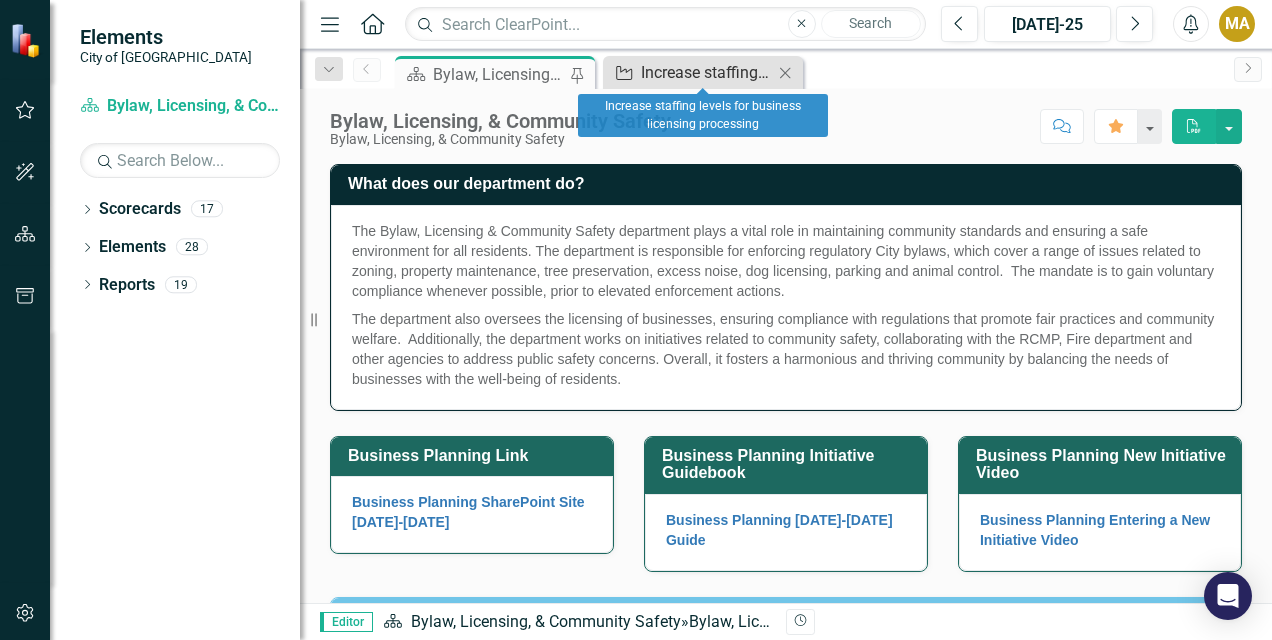 click on "Increase staffing levels for business licensing processing" at bounding box center [707, 72] 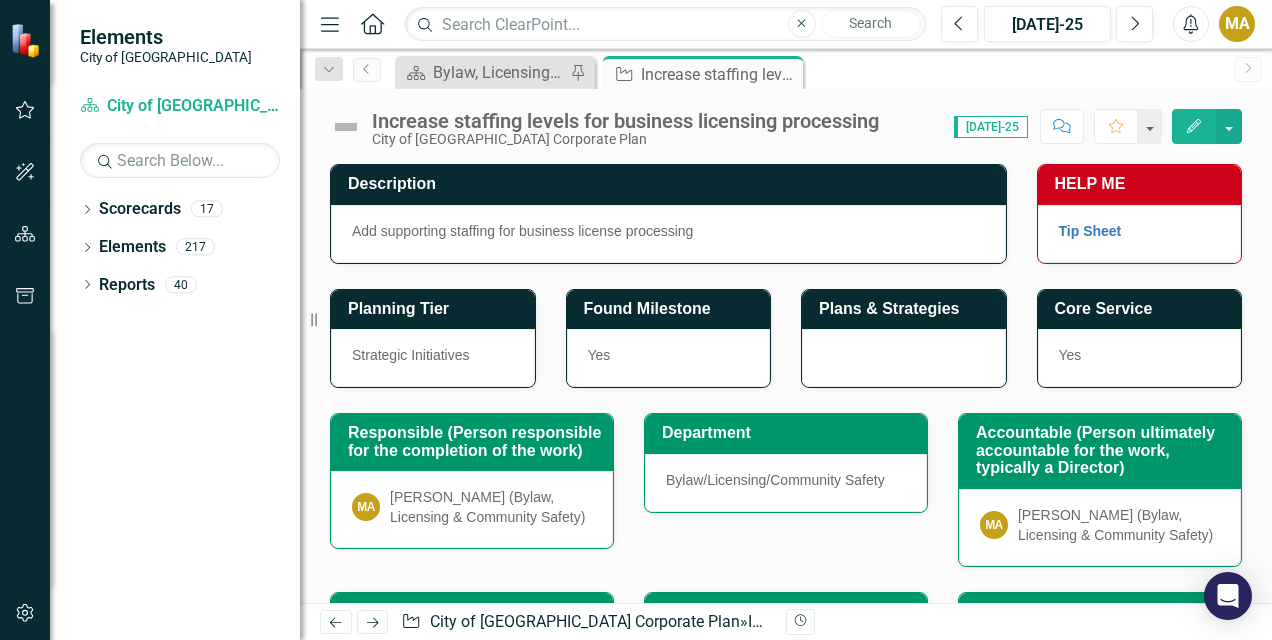 scroll, scrollTop: 0, scrollLeft: 0, axis: both 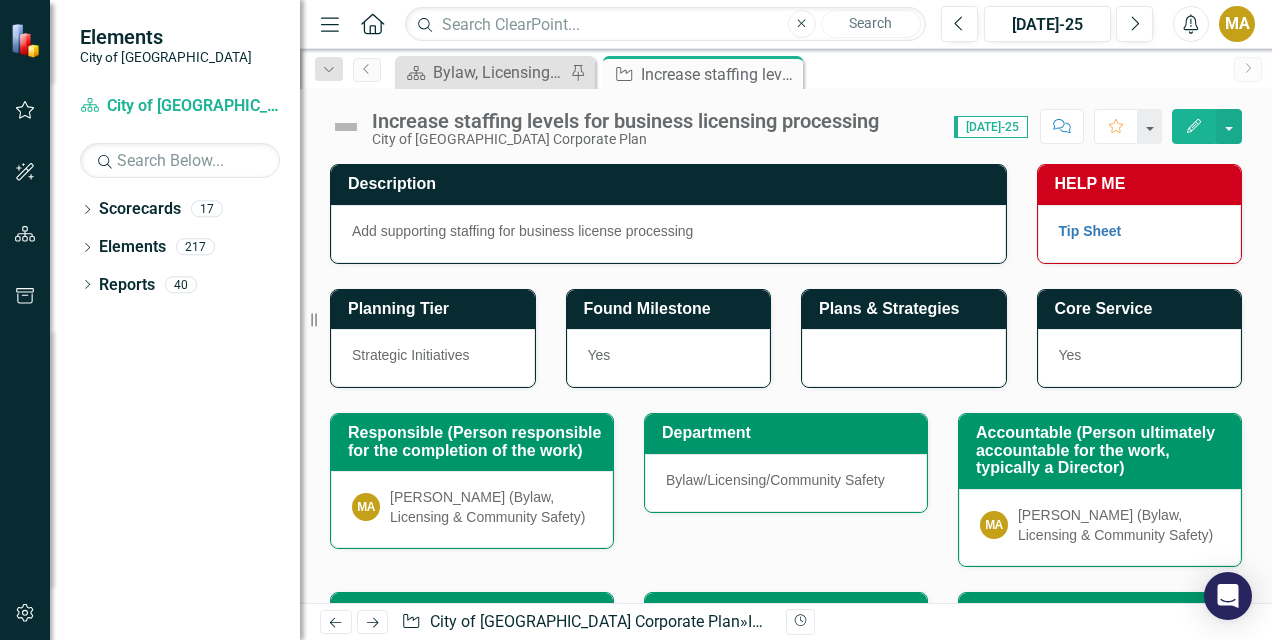 click on "[DATE]-25" at bounding box center [991, 127] 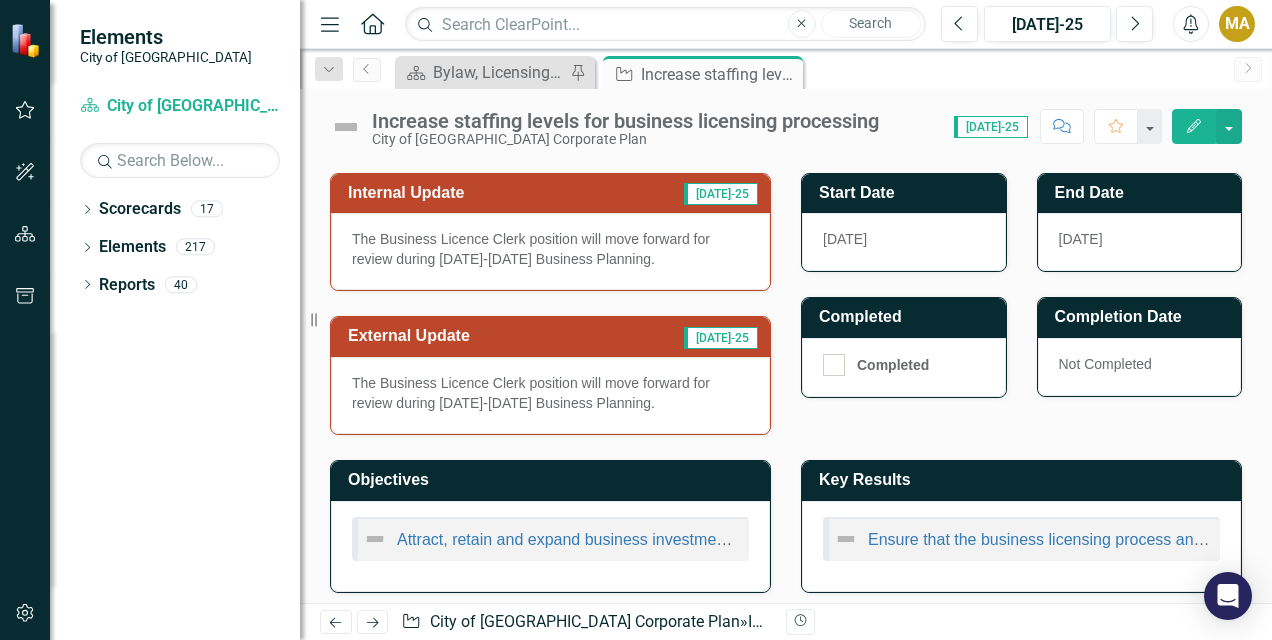 click on "Next" 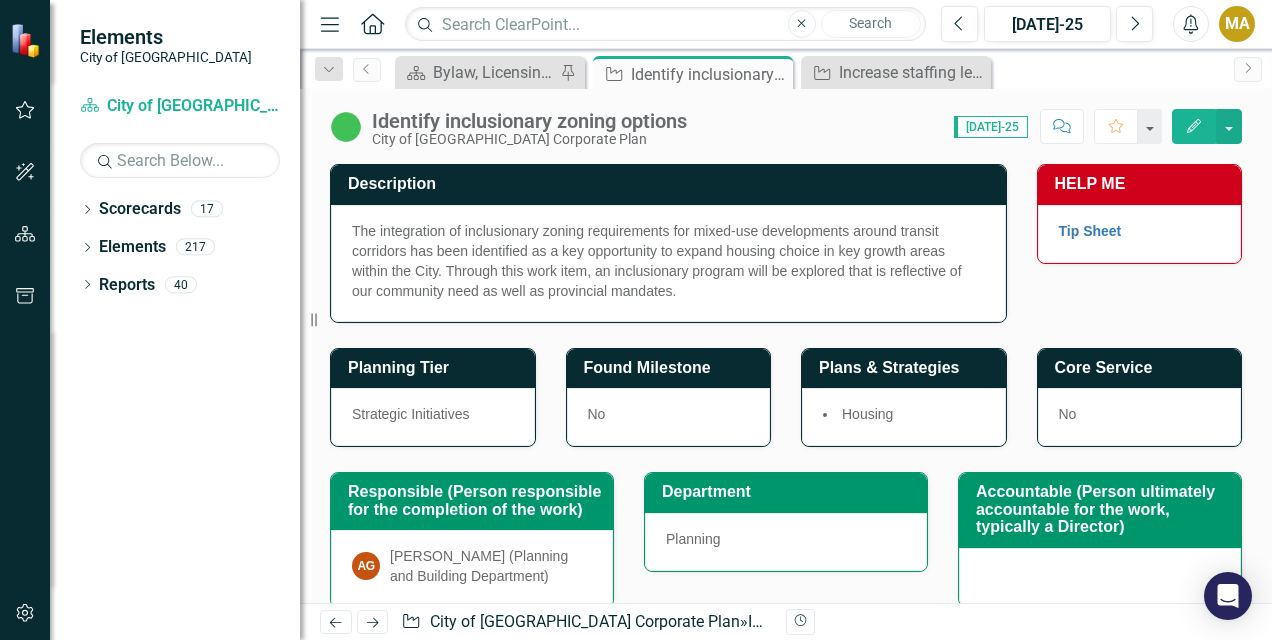 click on "Previous" 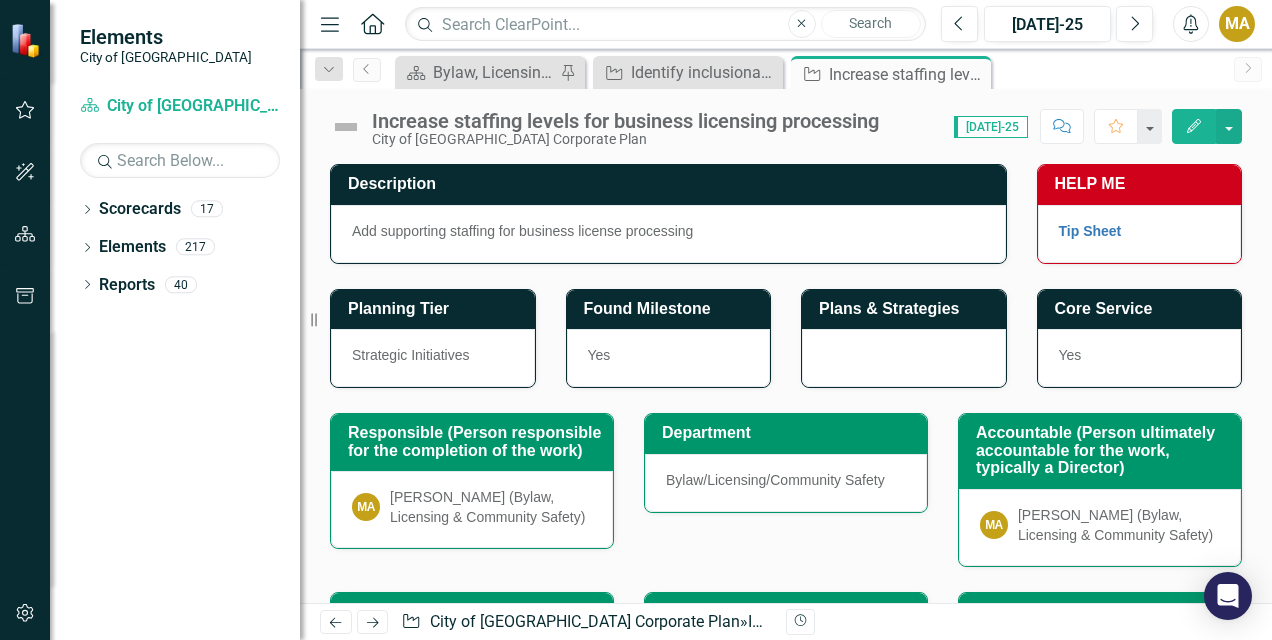 click on "Previous" at bounding box center (336, 622) 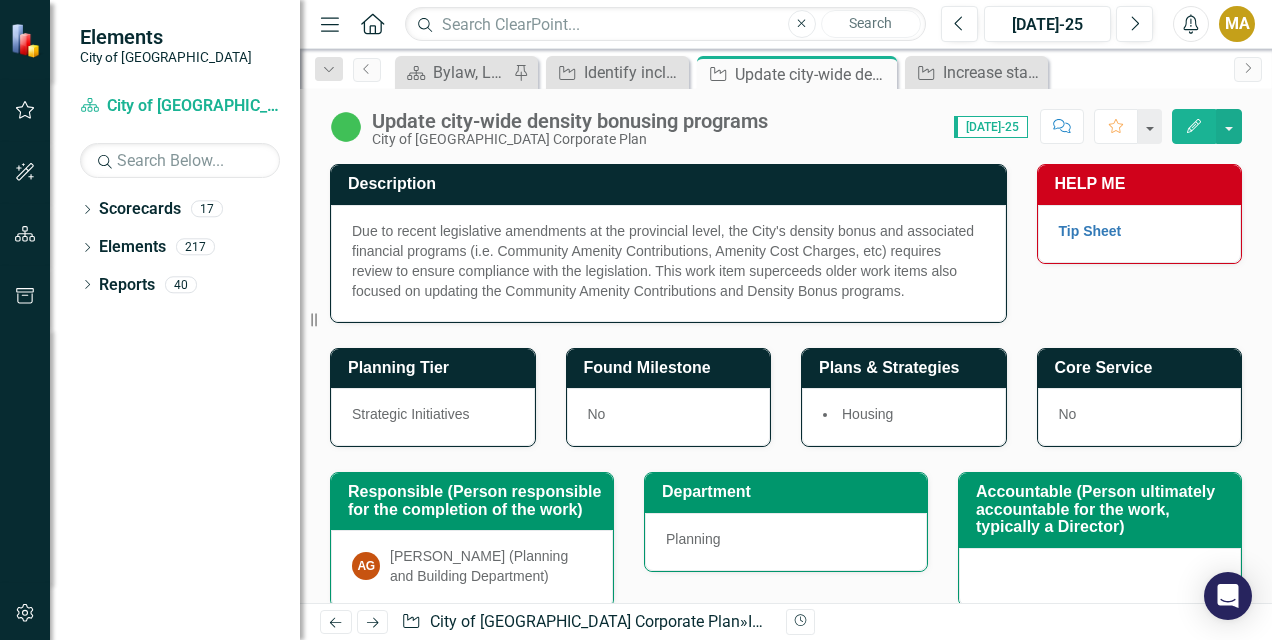 click on "Next" 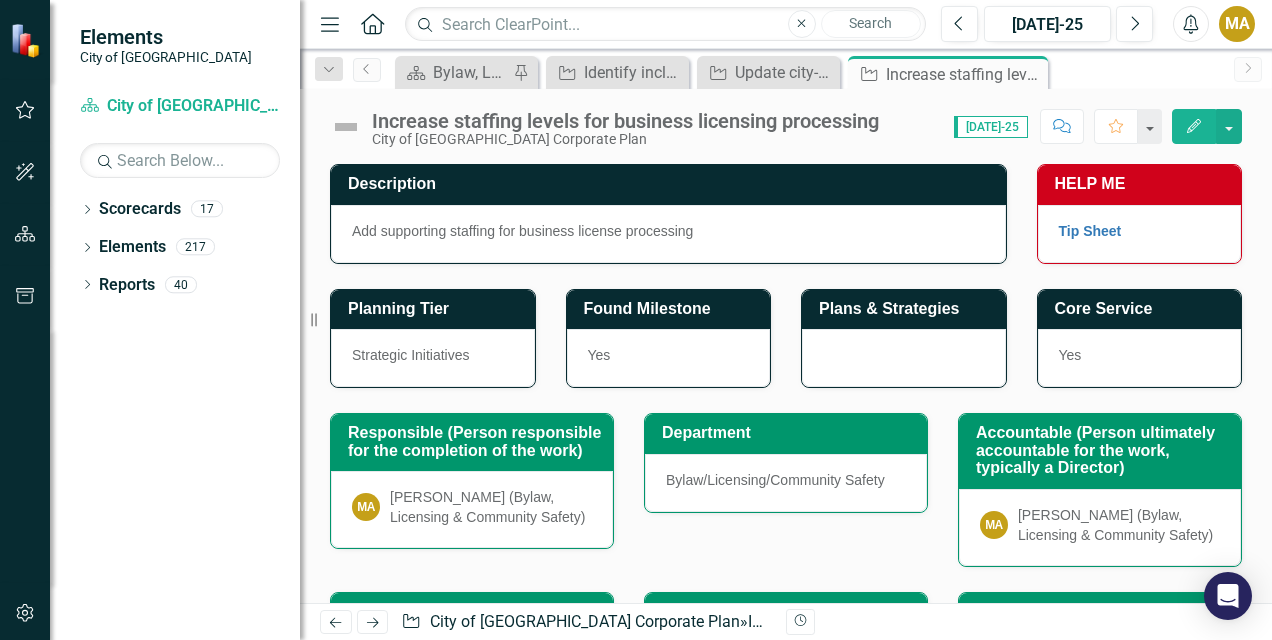 scroll, scrollTop: 0, scrollLeft: 0, axis: both 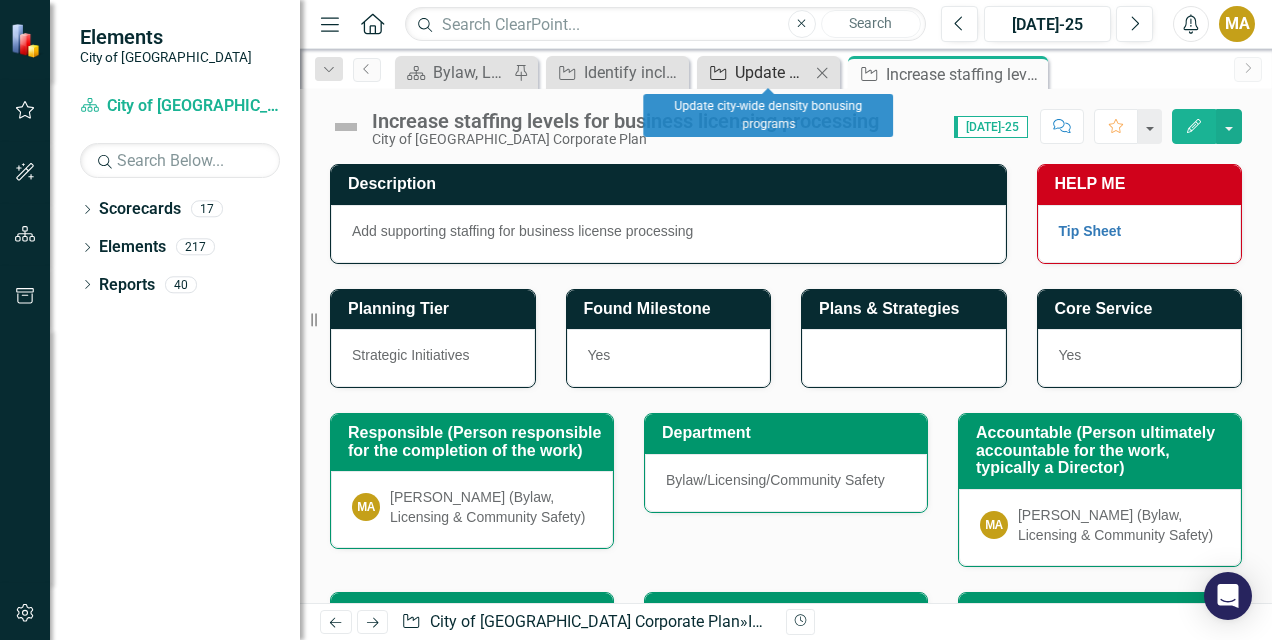 click on "Update city-wide density bonusing programs" at bounding box center [772, 72] 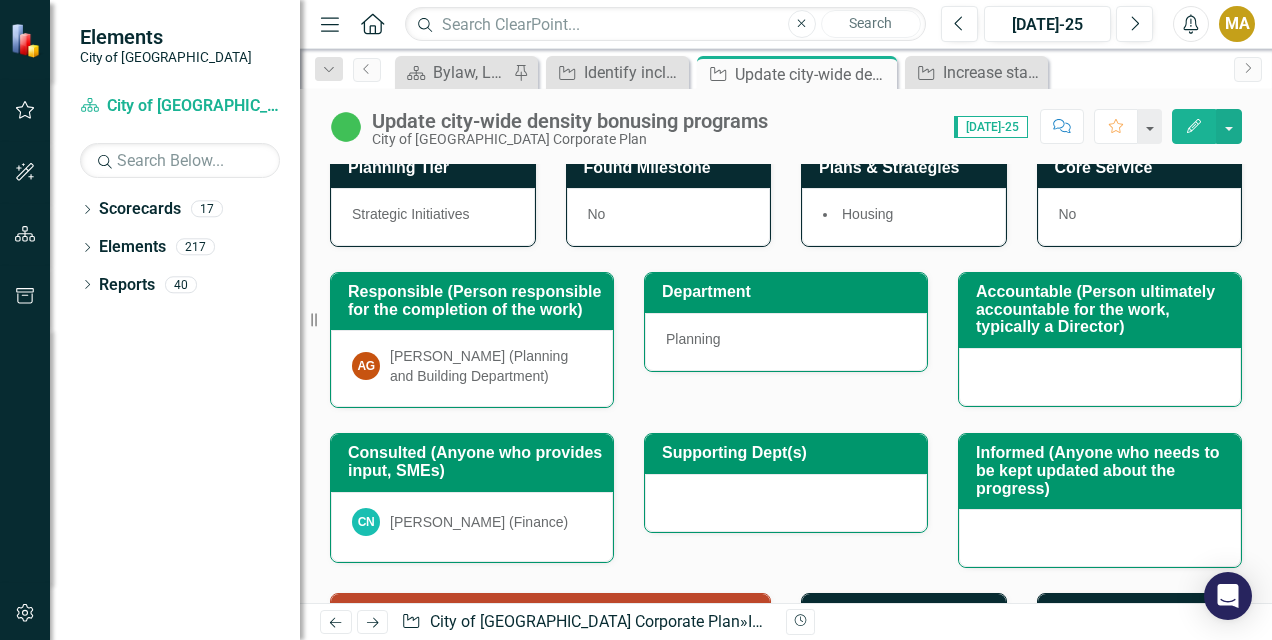 scroll, scrollTop: 0, scrollLeft: 0, axis: both 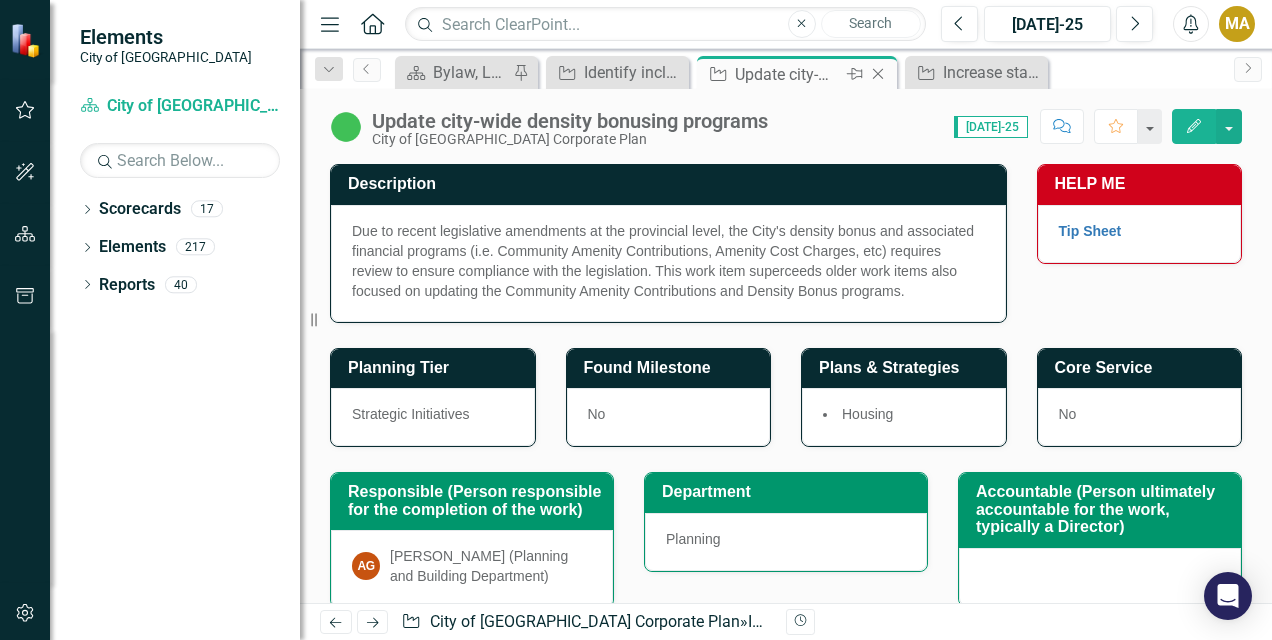 click on "Close" 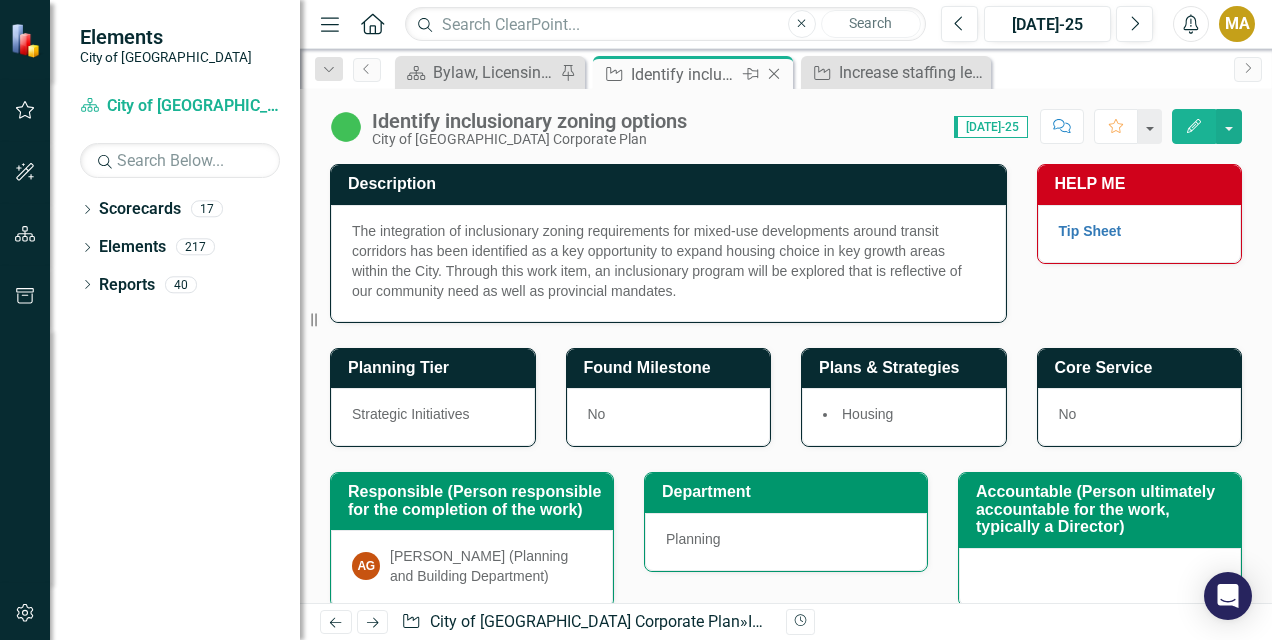 click on "Close" 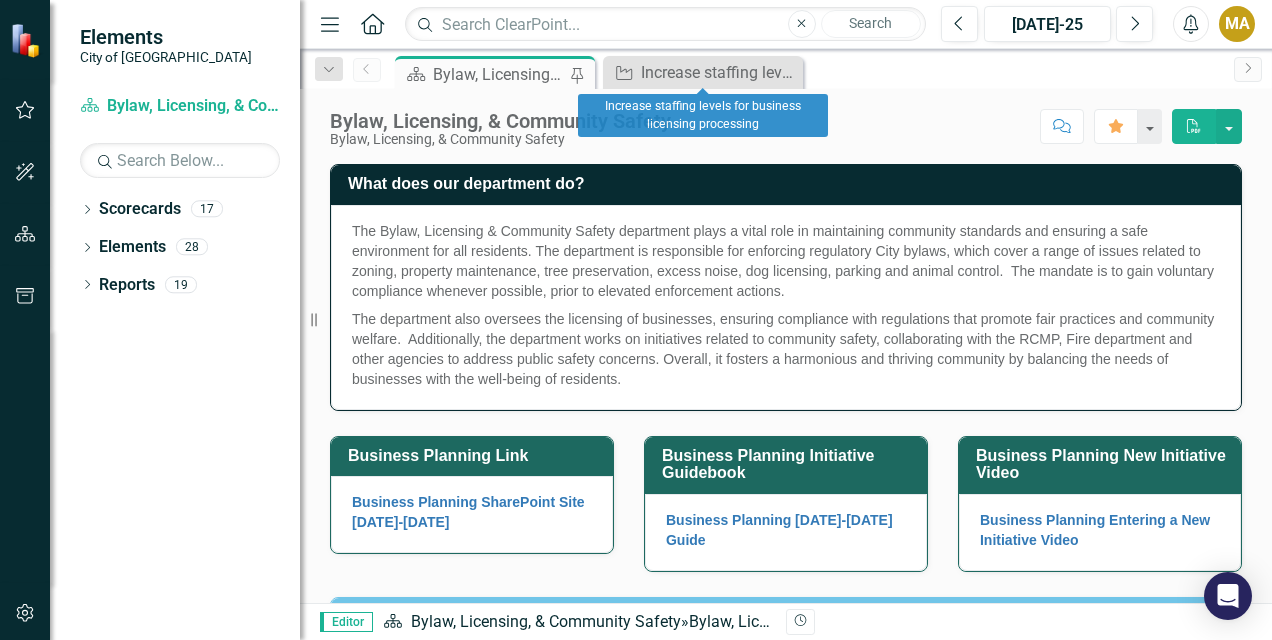 drag, startPoint x: 787, startPoint y: 72, endPoint x: 772, endPoint y: 84, distance: 19.209373 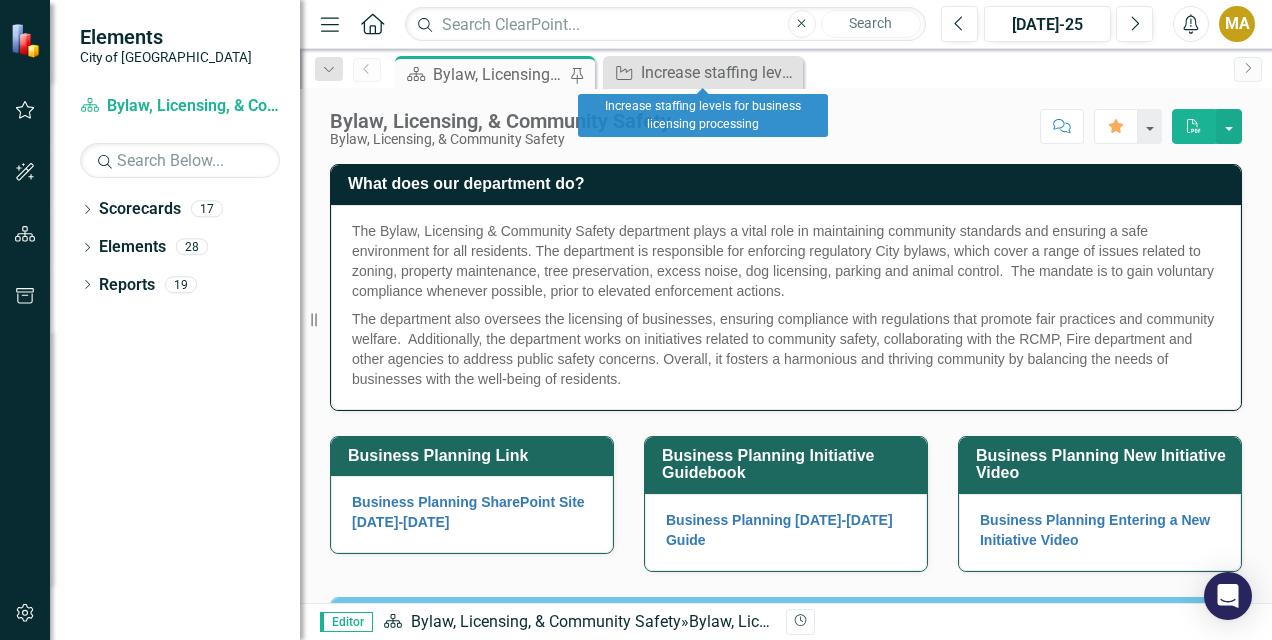 click on "Close" 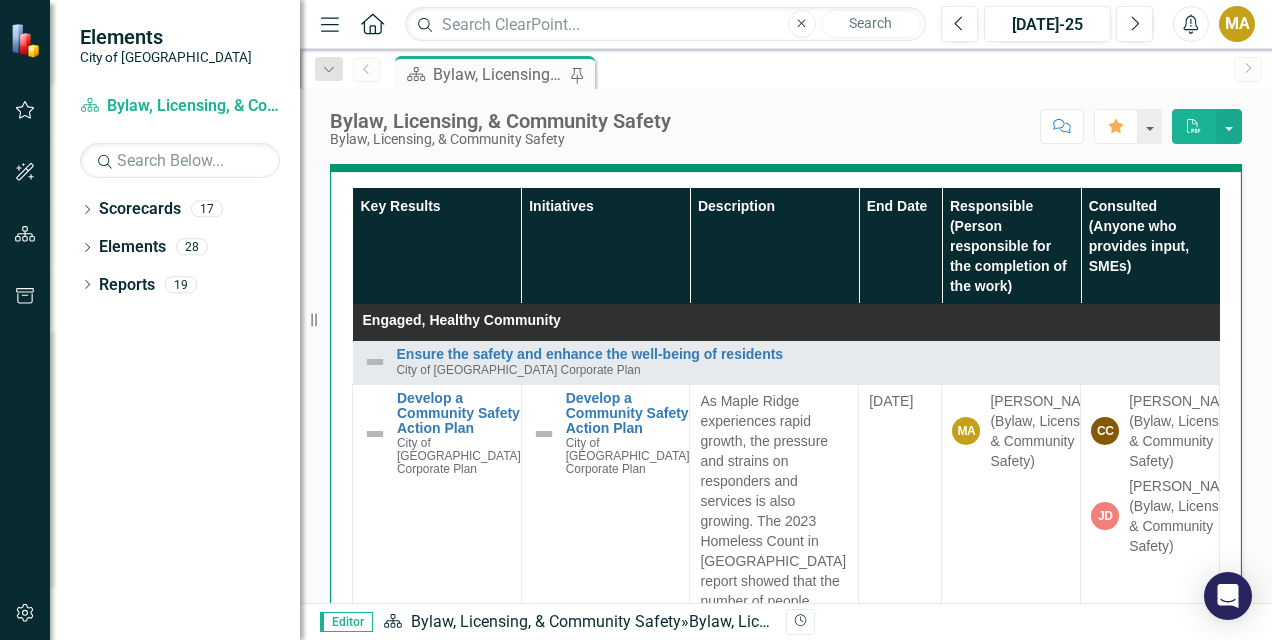 scroll, scrollTop: 1000, scrollLeft: 0, axis: vertical 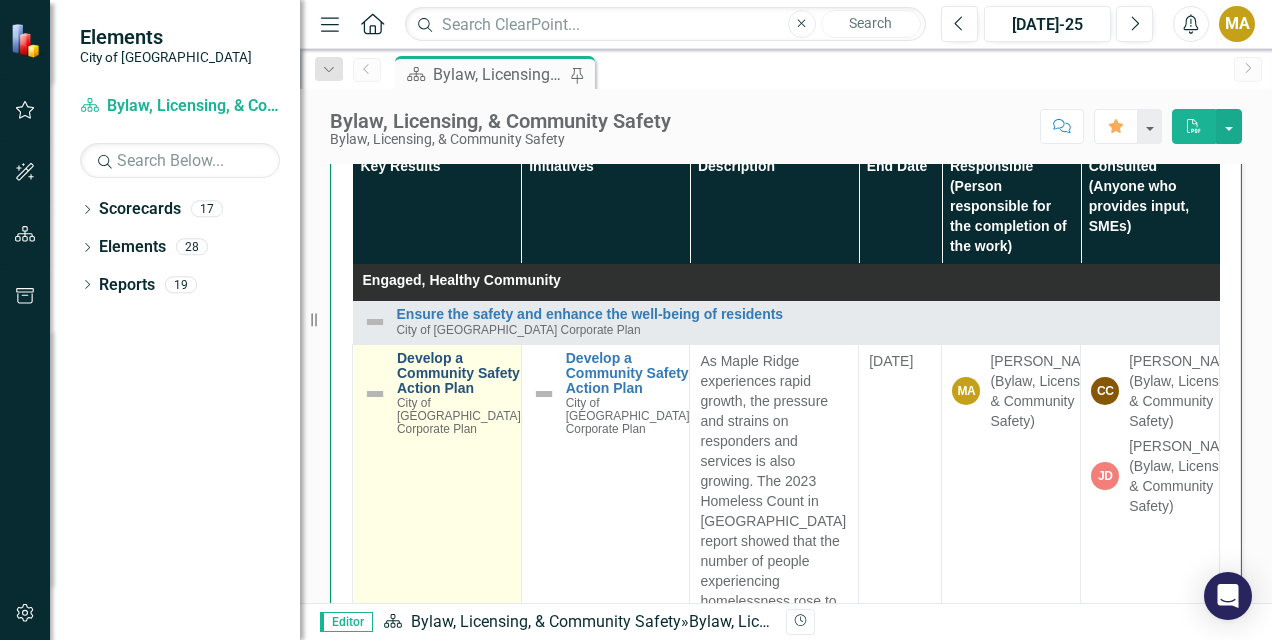 click on "Develop a Community Safety Action Plan" at bounding box center [459, 374] 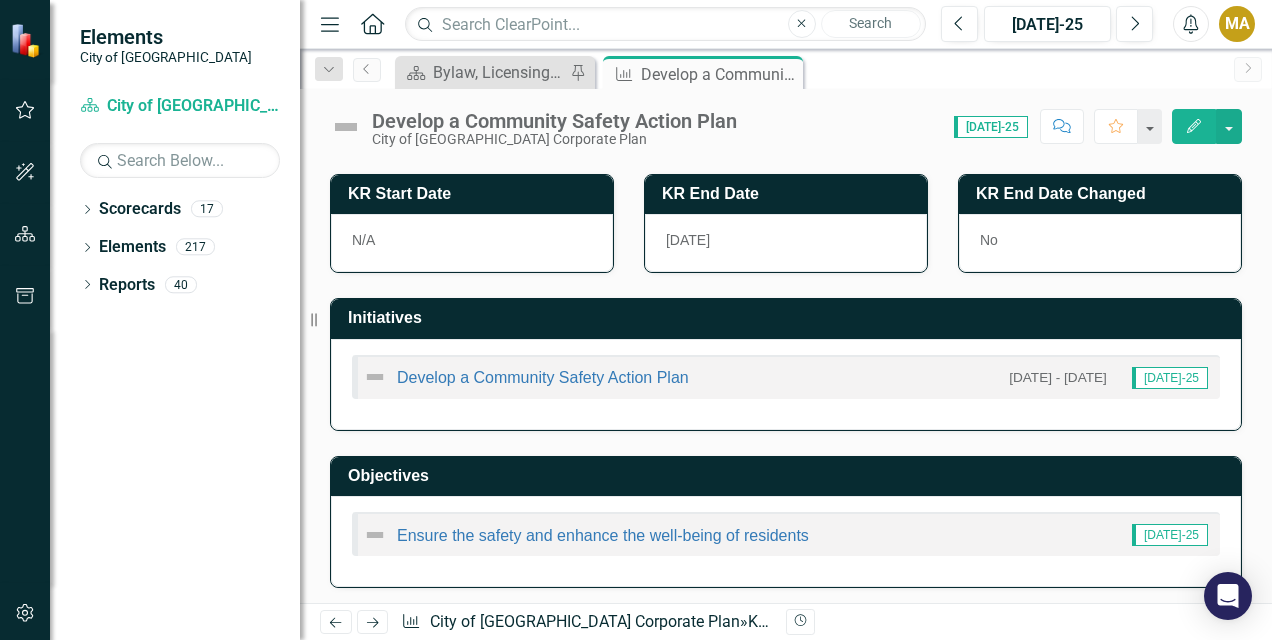 scroll, scrollTop: 0, scrollLeft: 0, axis: both 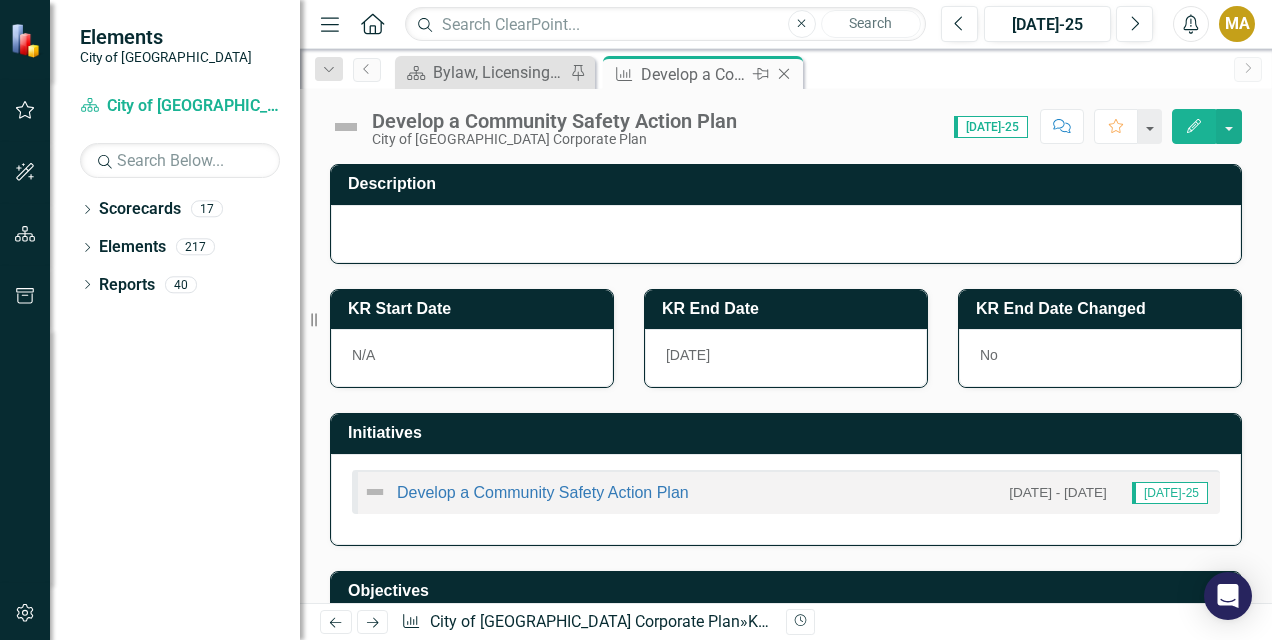 click on "Close" 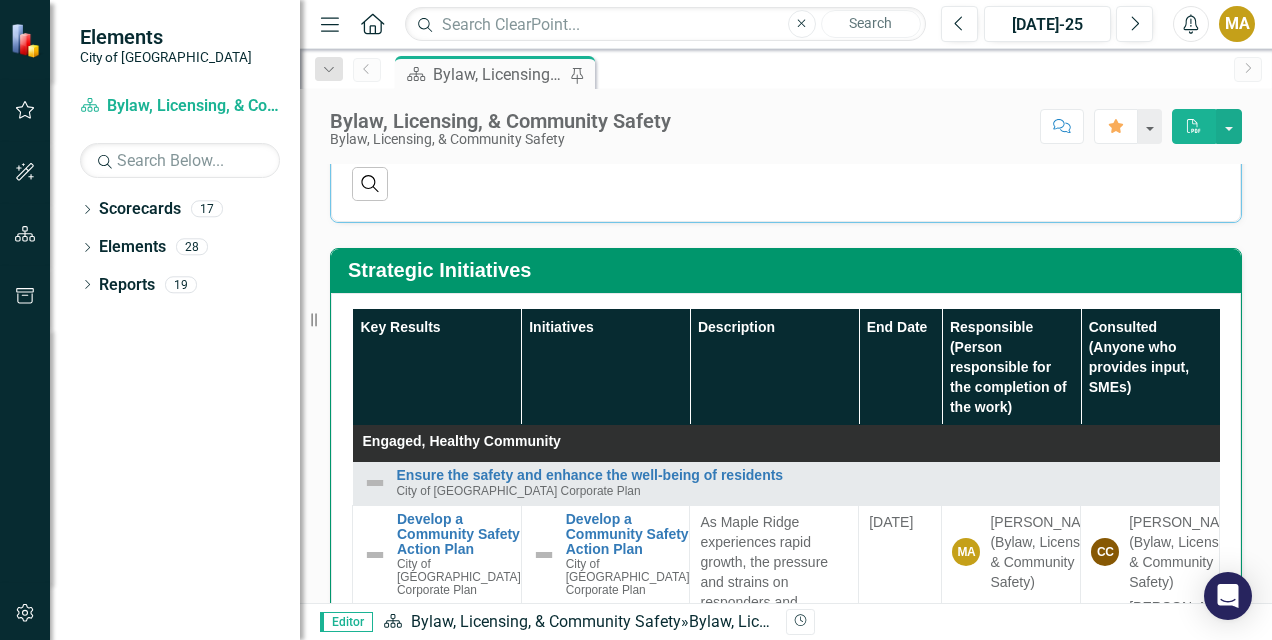scroll, scrollTop: 1000, scrollLeft: 0, axis: vertical 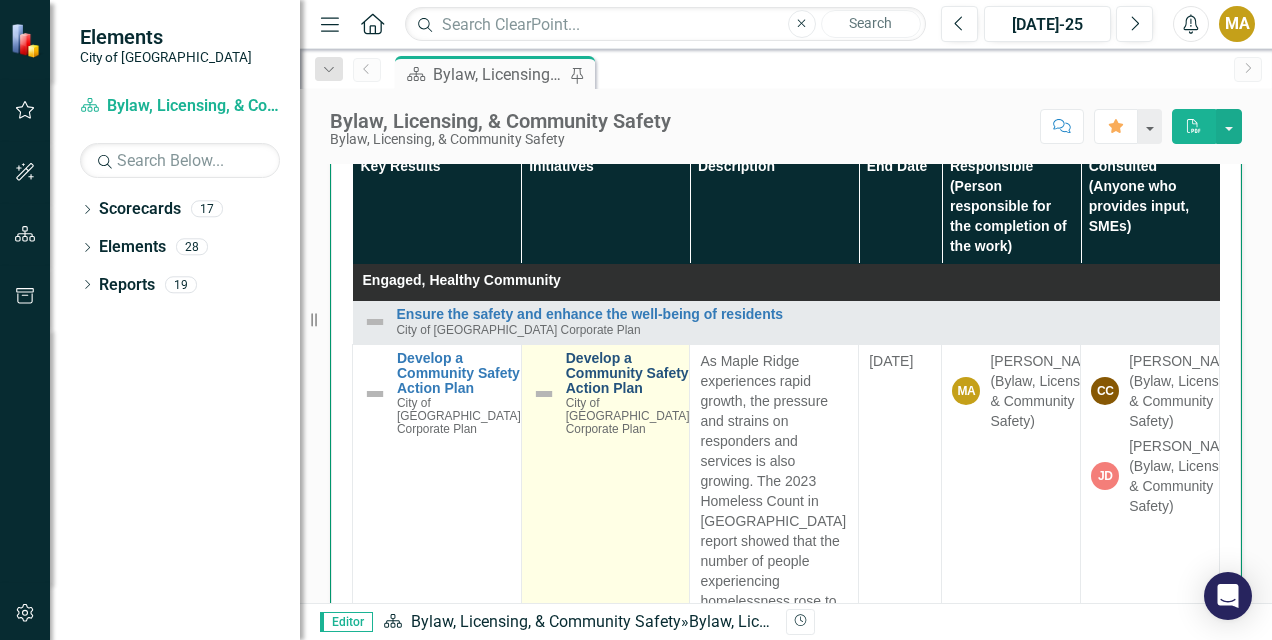 click on "Develop a Community Safety Action Plan" at bounding box center (628, 374) 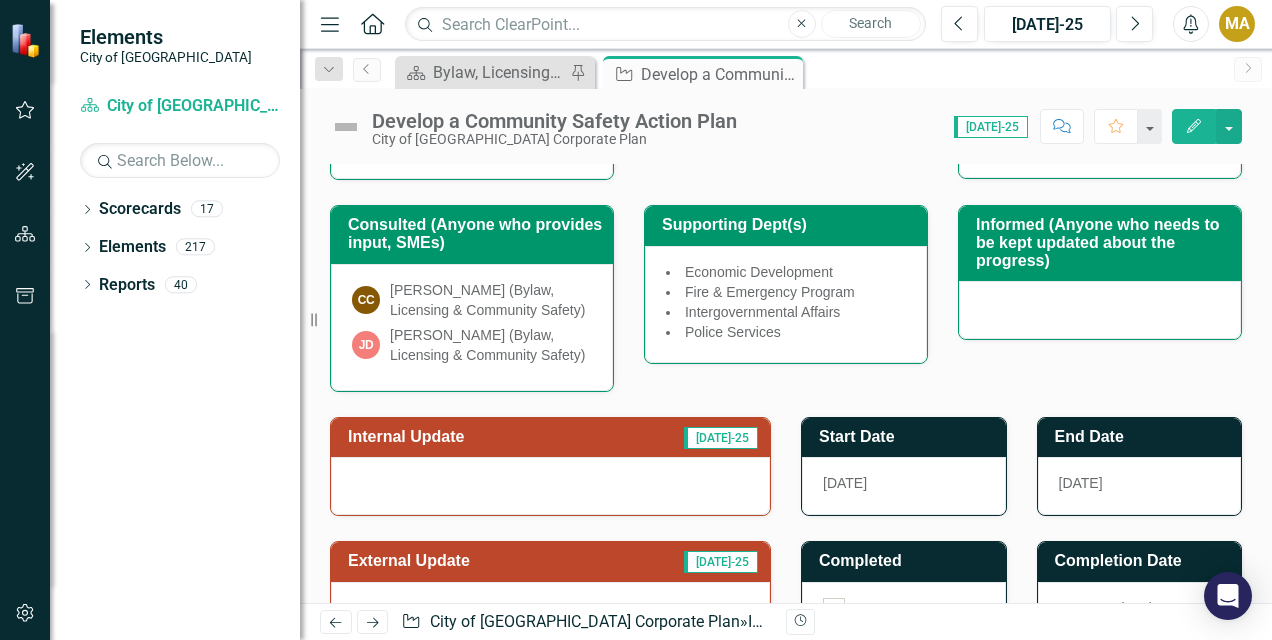 scroll, scrollTop: 500, scrollLeft: 0, axis: vertical 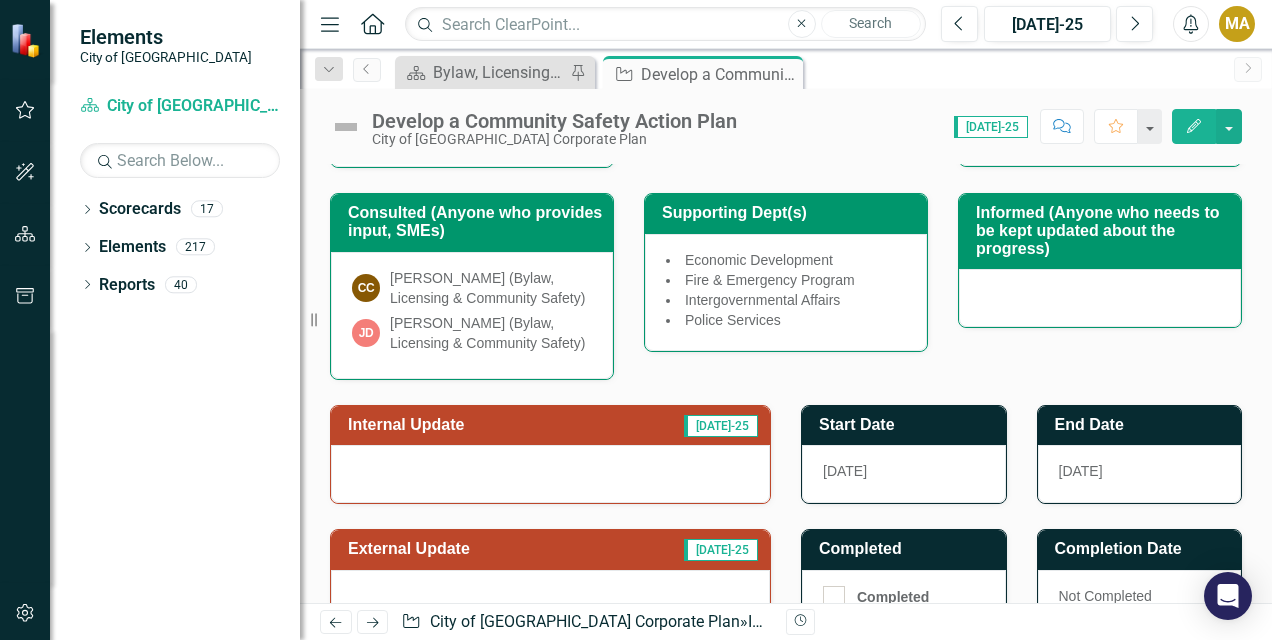 click at bounding box center (1100, 298) 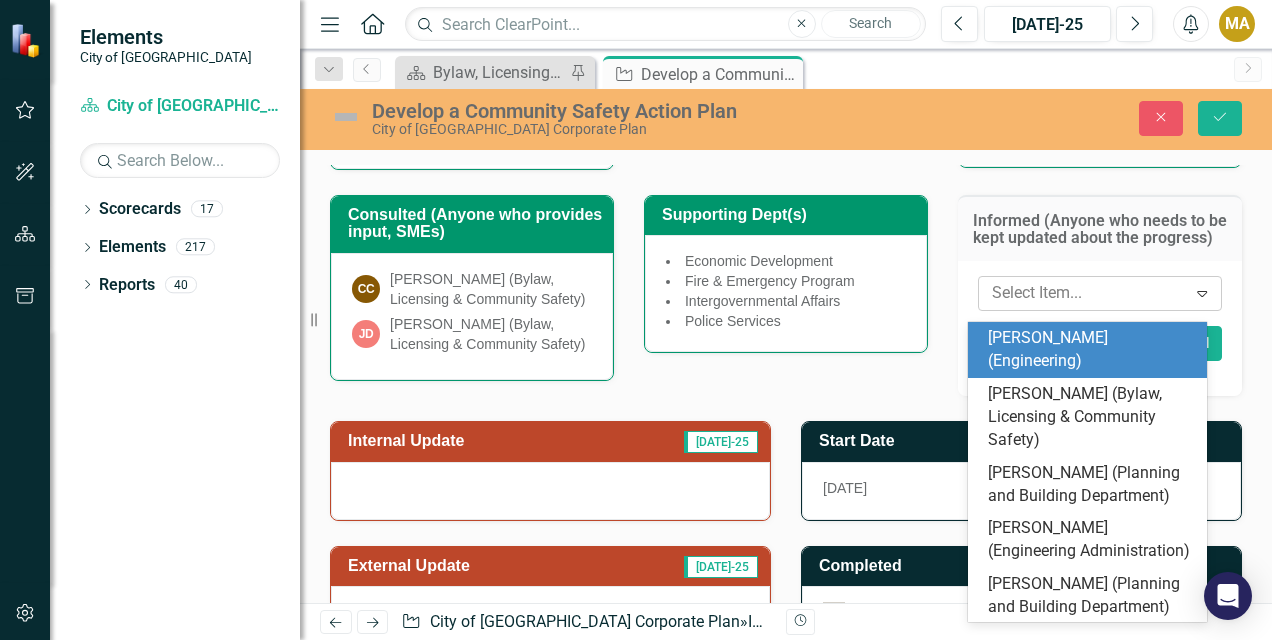 click on "Expand" 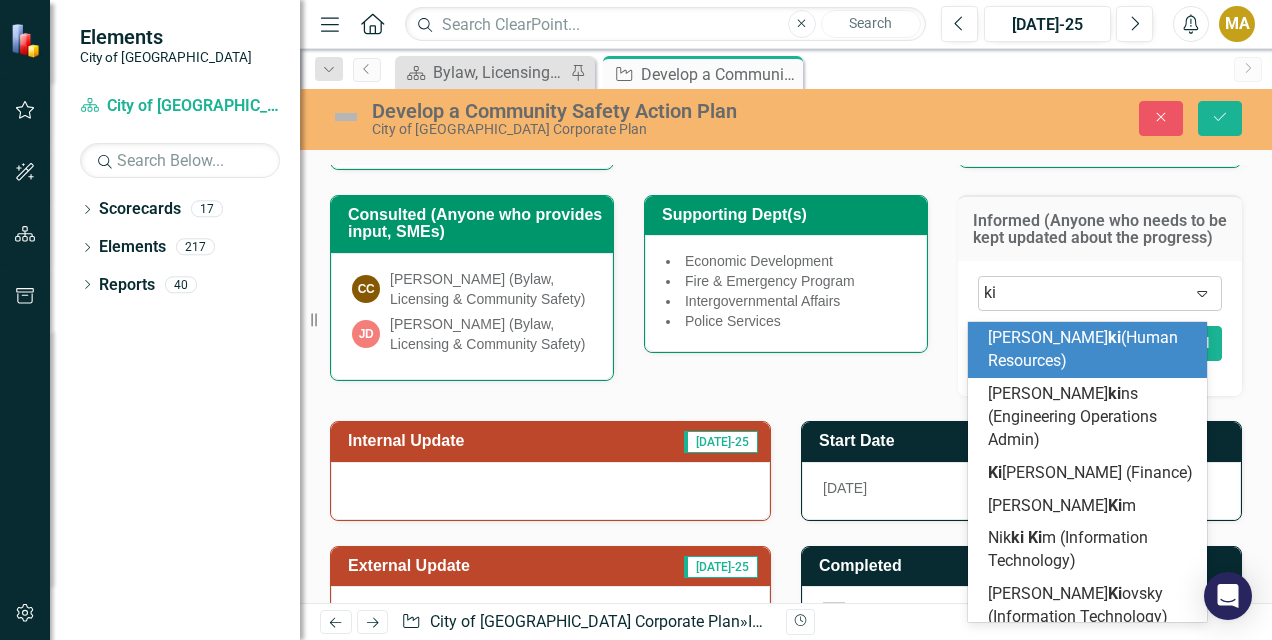 type on "[PERSON_NAME]" 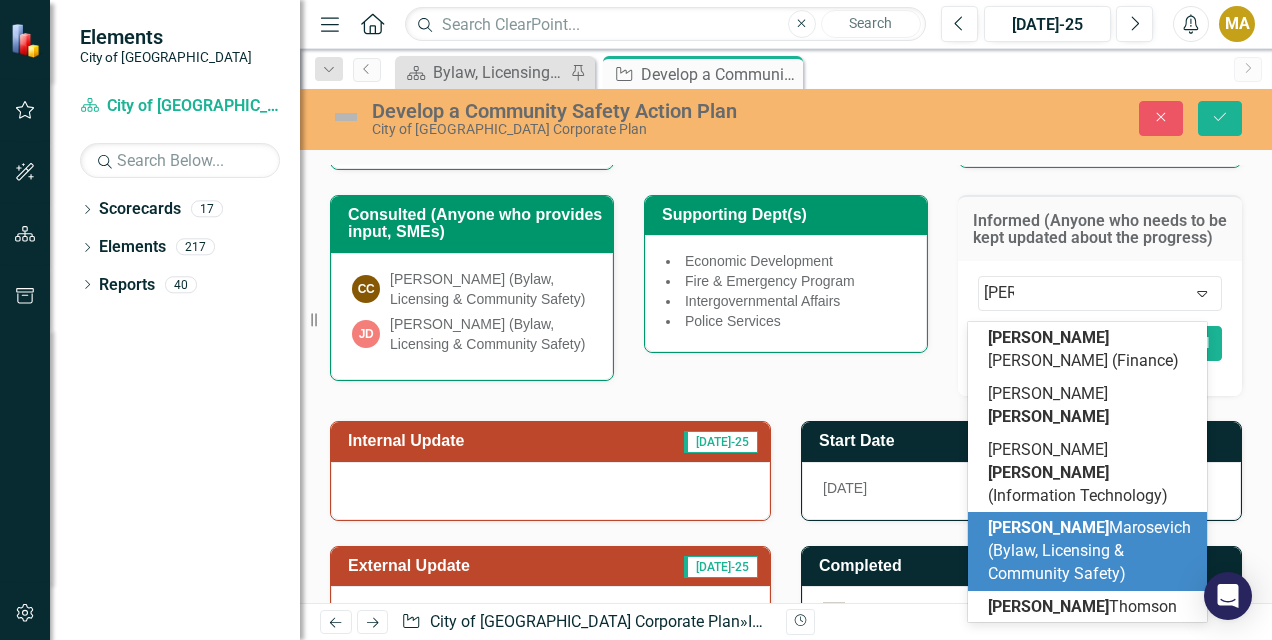 click on "[PERSON_NAME] (Bylaw, Licensing & Community Safety)" at bounding box center (1089, 550) 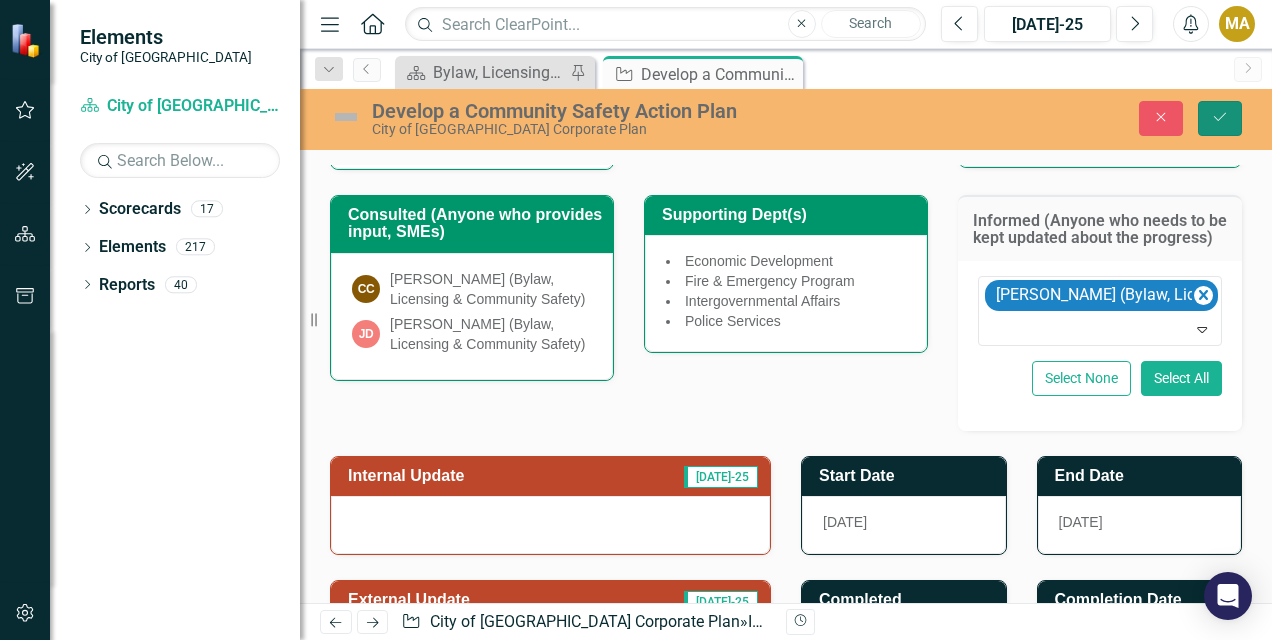 click 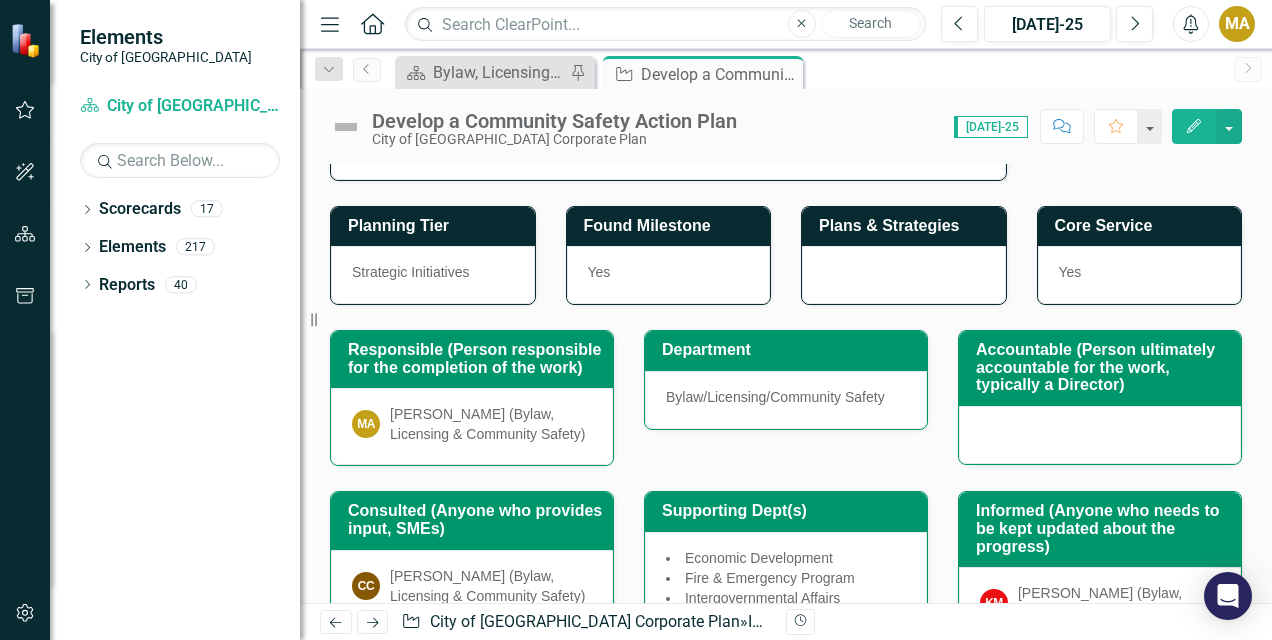 scroll, scrollTop: 200, scrollLeft: 0, axis: vertical 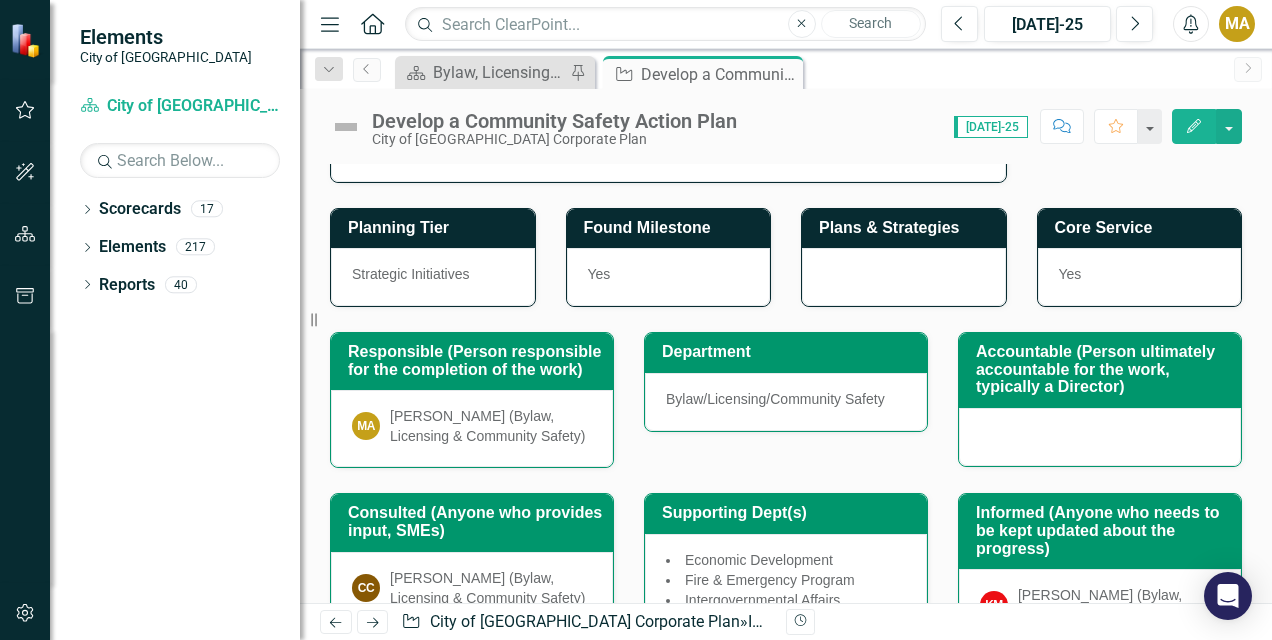 click at bounding box center (1100, 437) 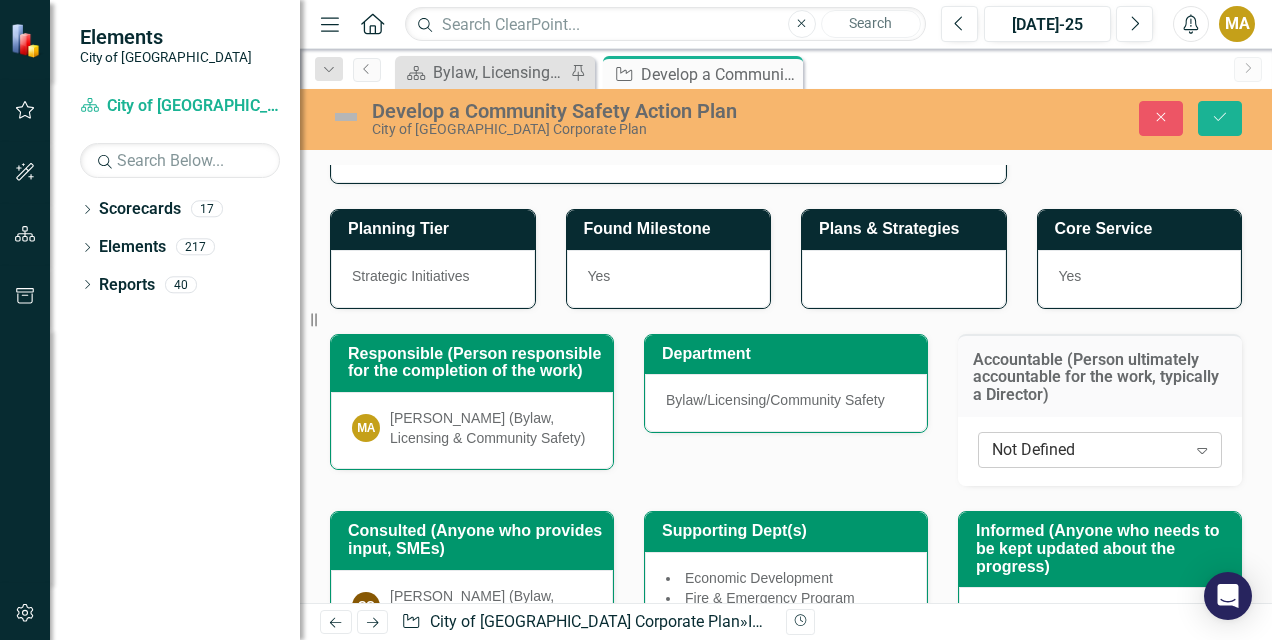 click 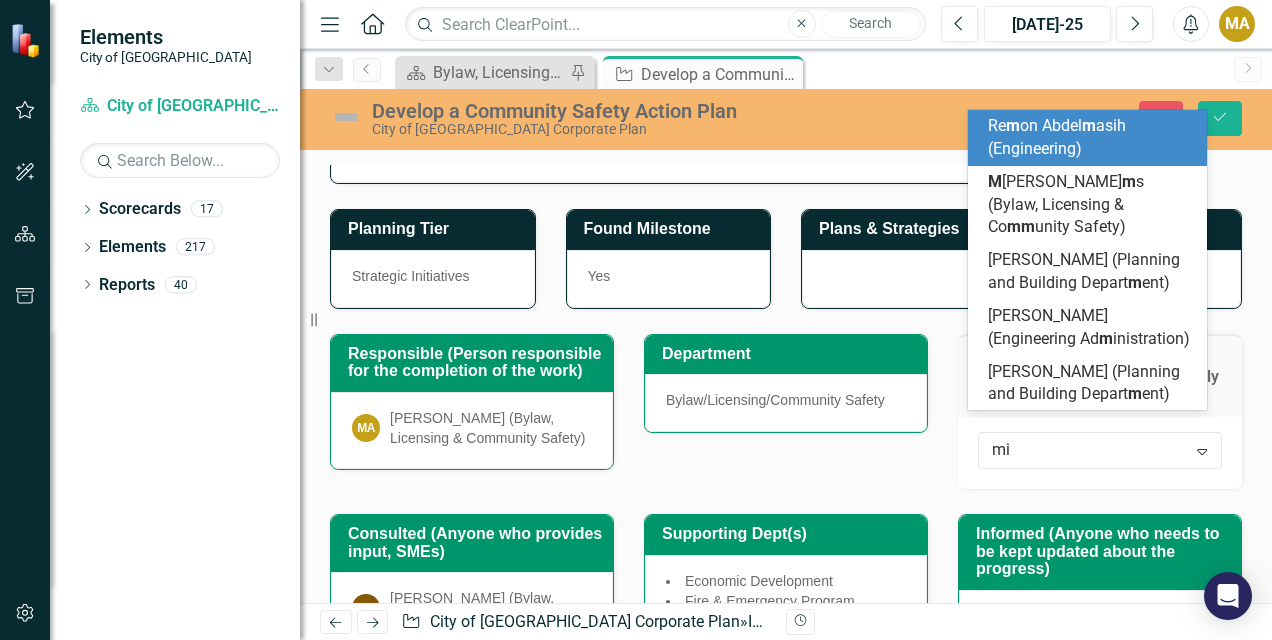 type on "mich" 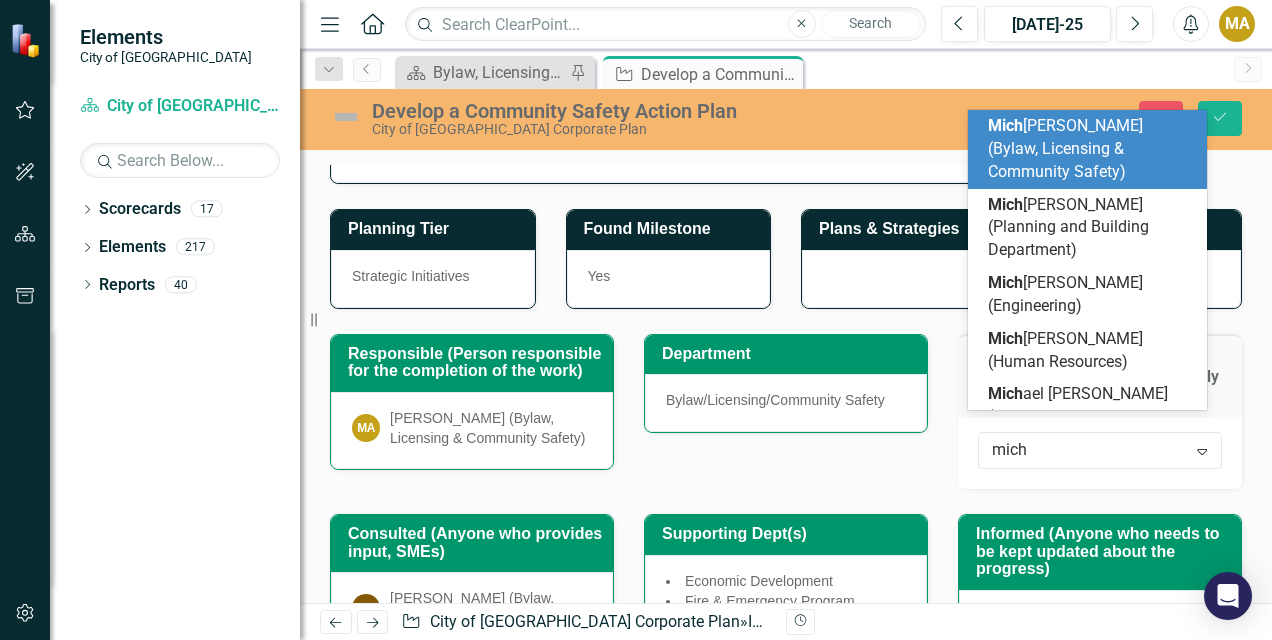 click on "[PERSON_NAME] (Bylaw, Licensing & Community Safety)" at bounding box center (1065, 148) 